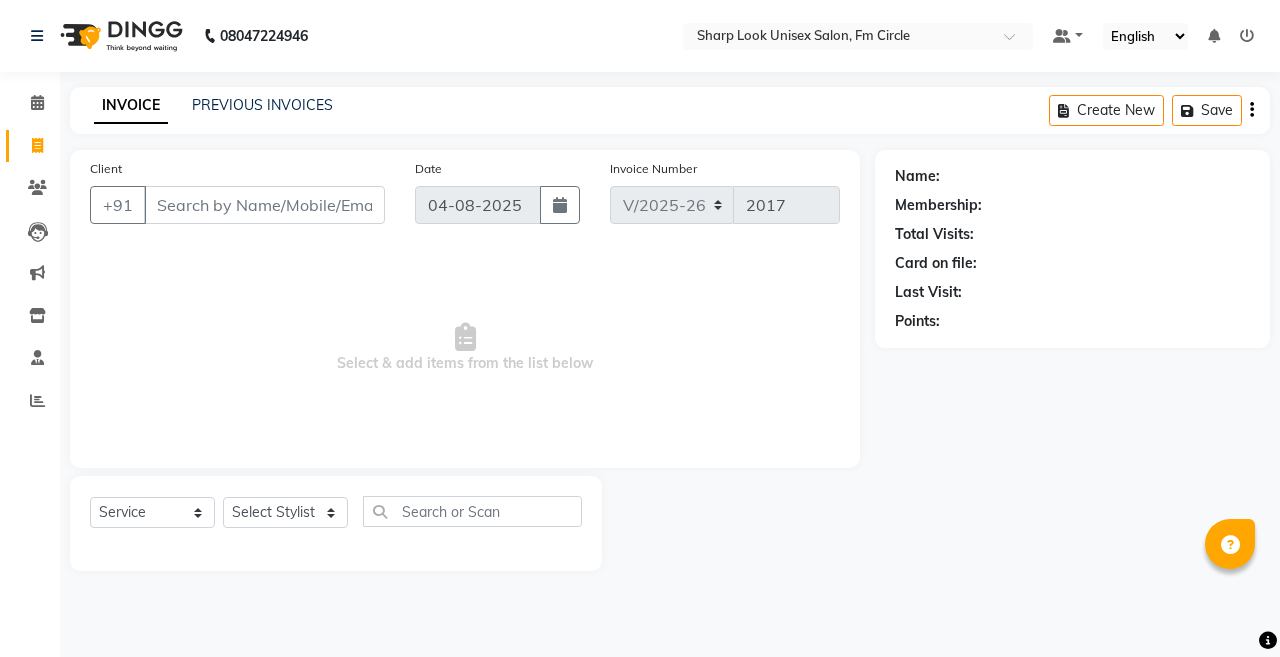 select on "804" 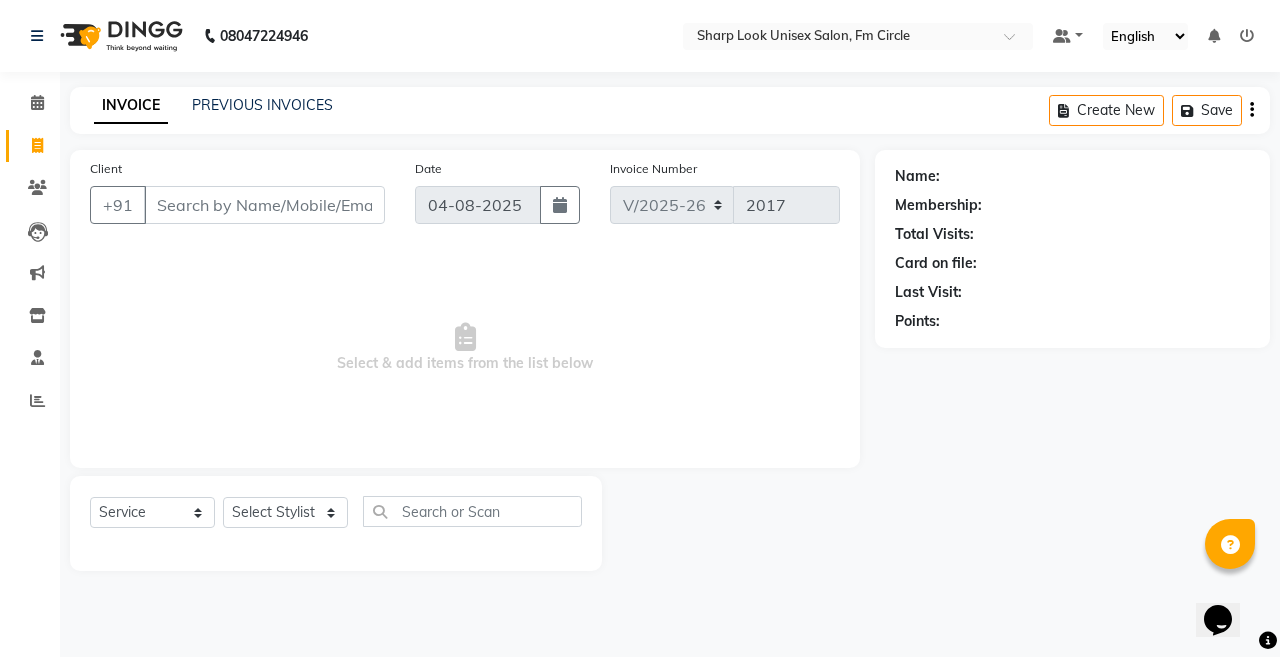 scroll, scrollTop: 0, scrollLeft: 0, axis: both 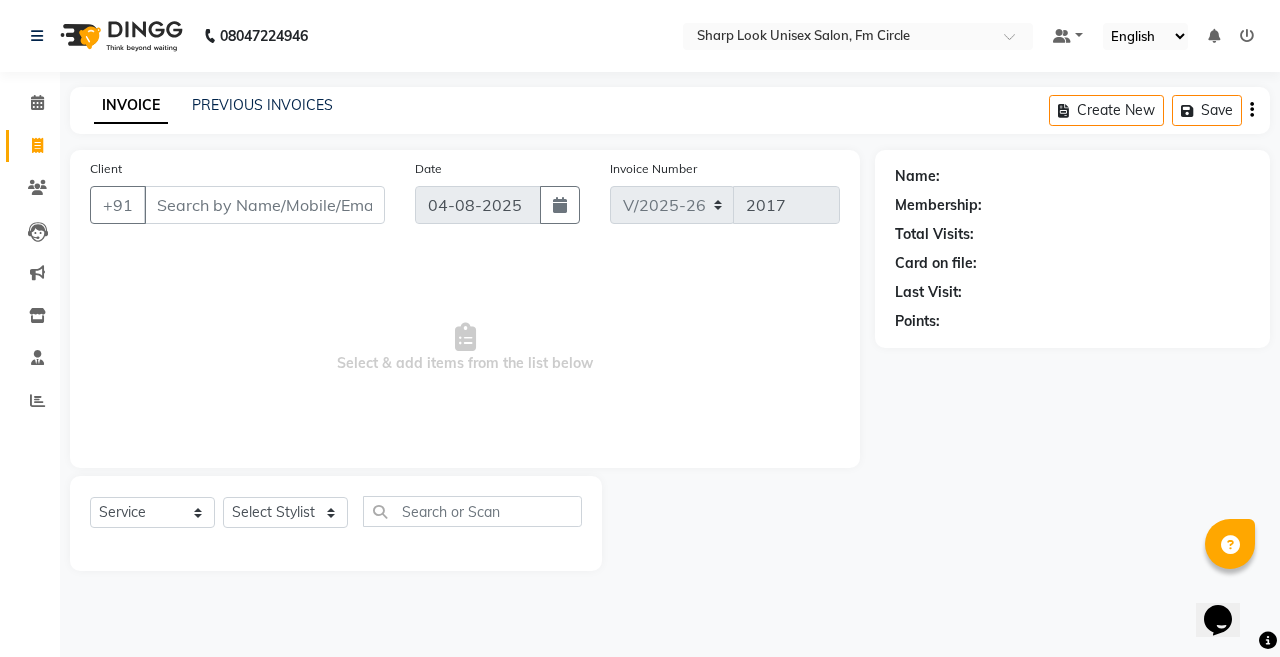 click on "Client" at bounding box center [264, 205] 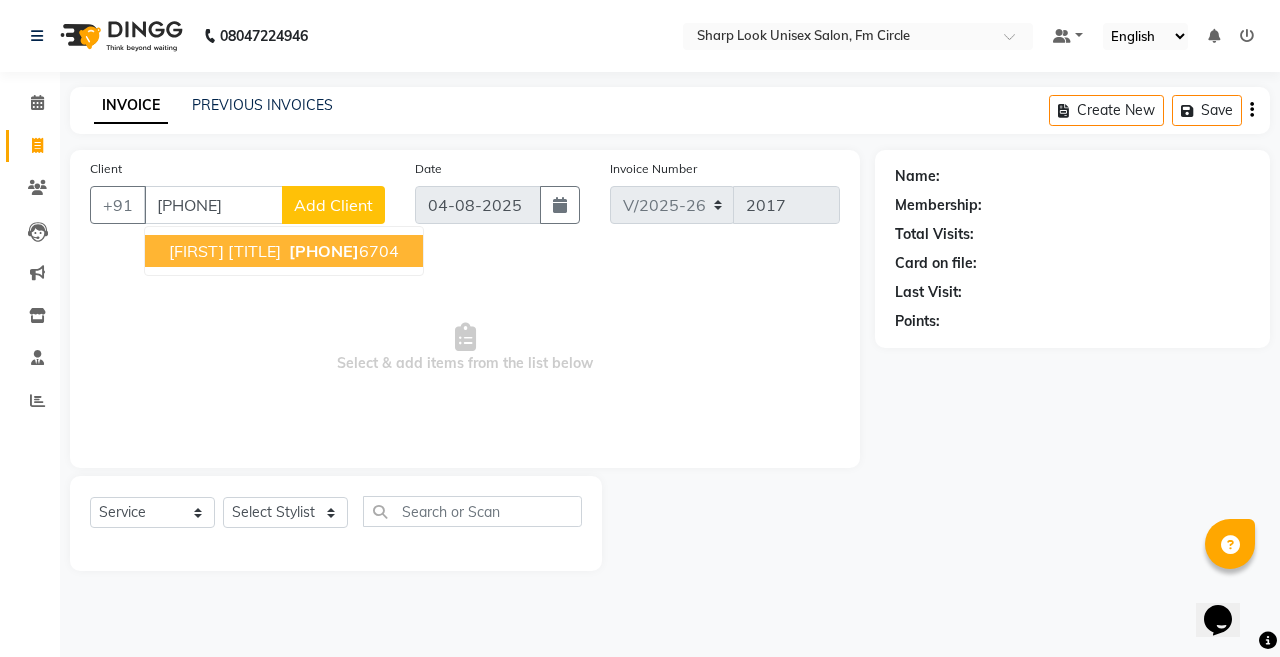 click on "[FIRST] [TITLE]   [PHONE]" at bounding box center [284, 251] 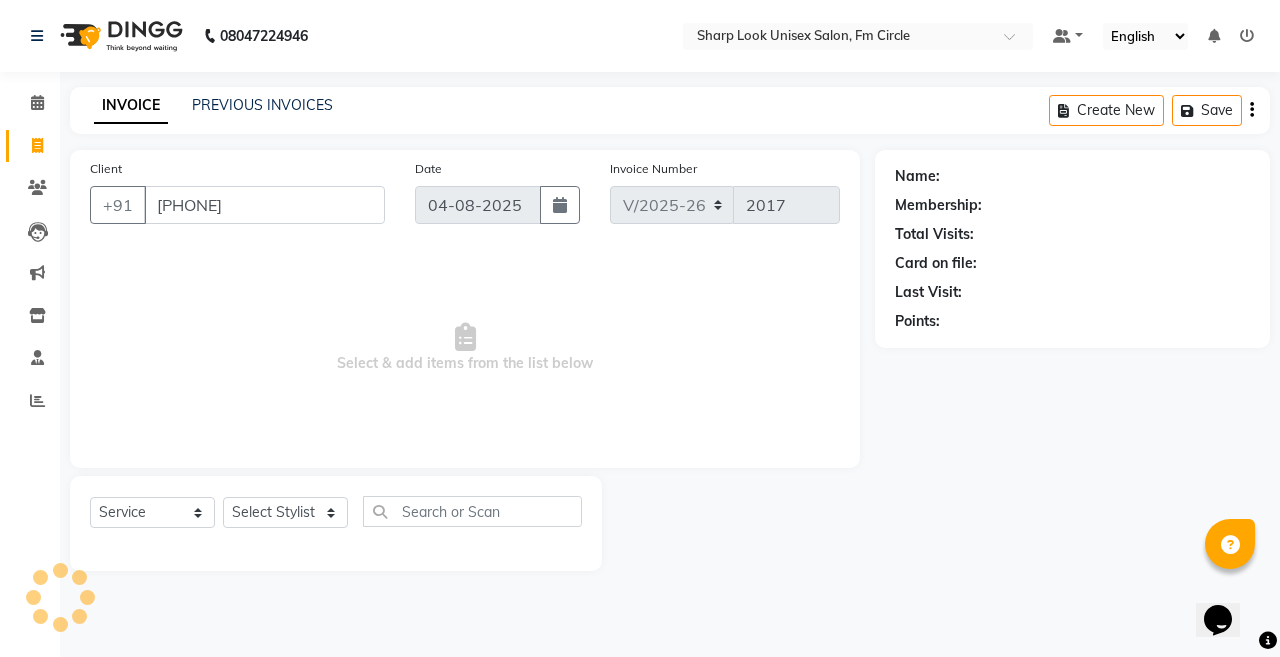 type on "[PHONE]" 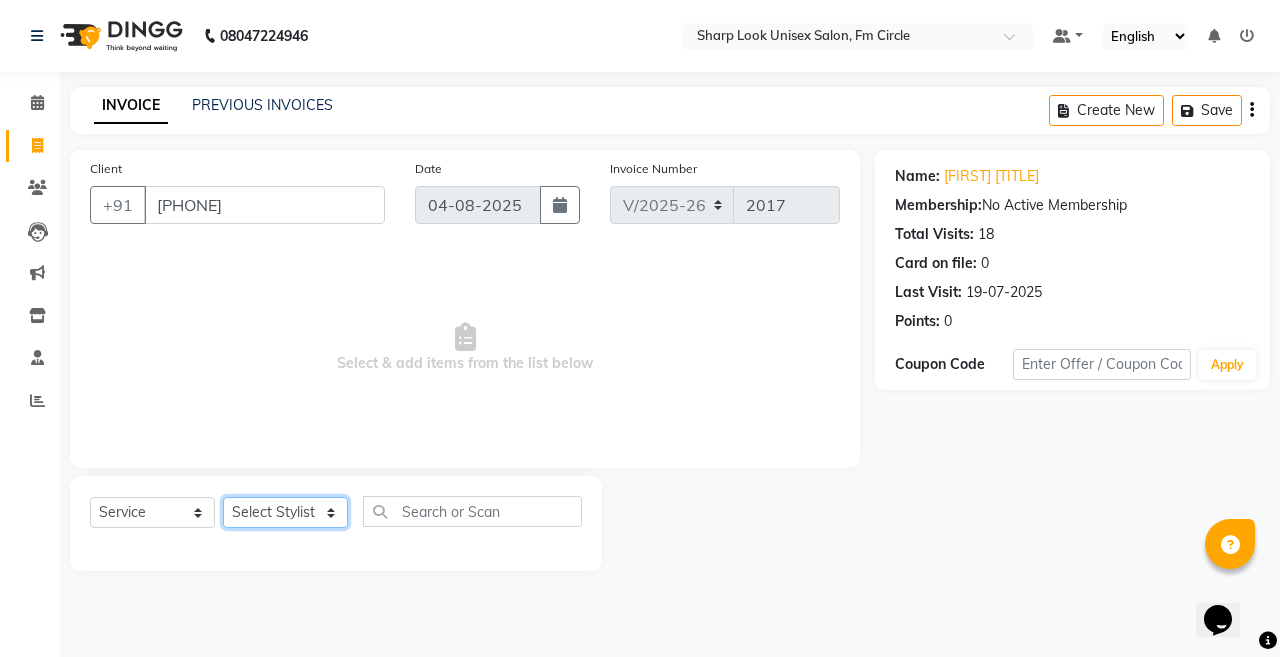 click on "Select Stylist Admin Anil Babu Budhia Monalisa  Nisha Priti" 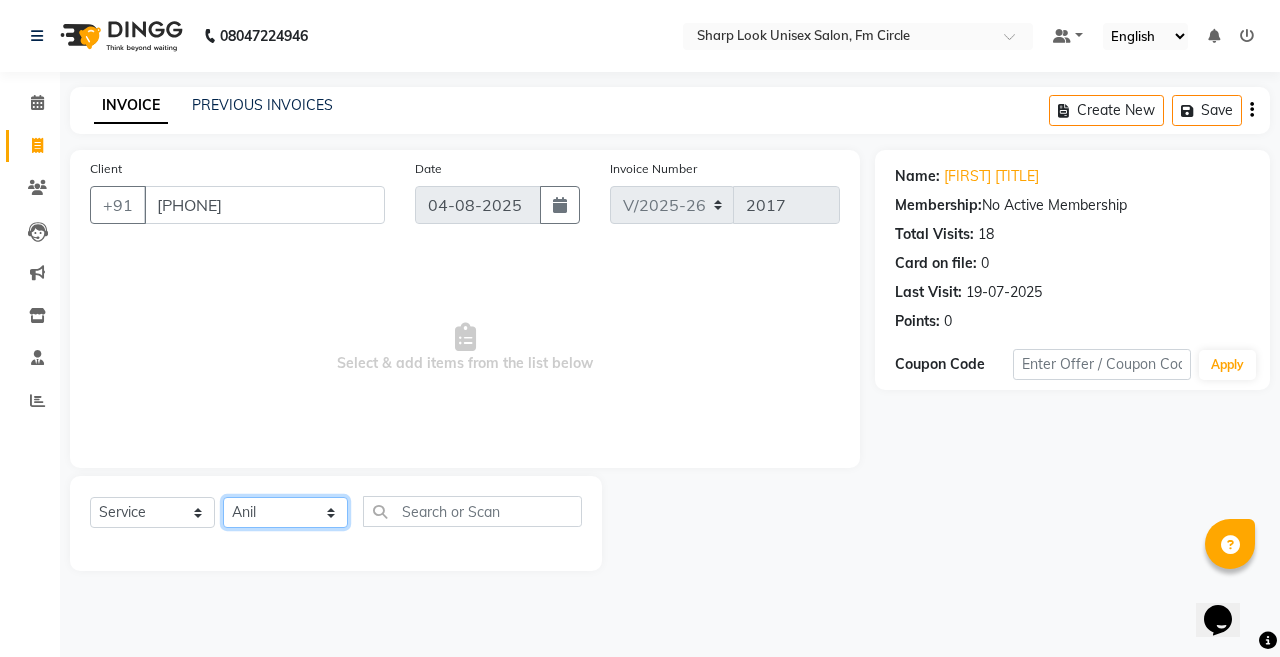 click on "Select Stylist Admin Anil Babu Budhia Monalisa  Nisha Priti" 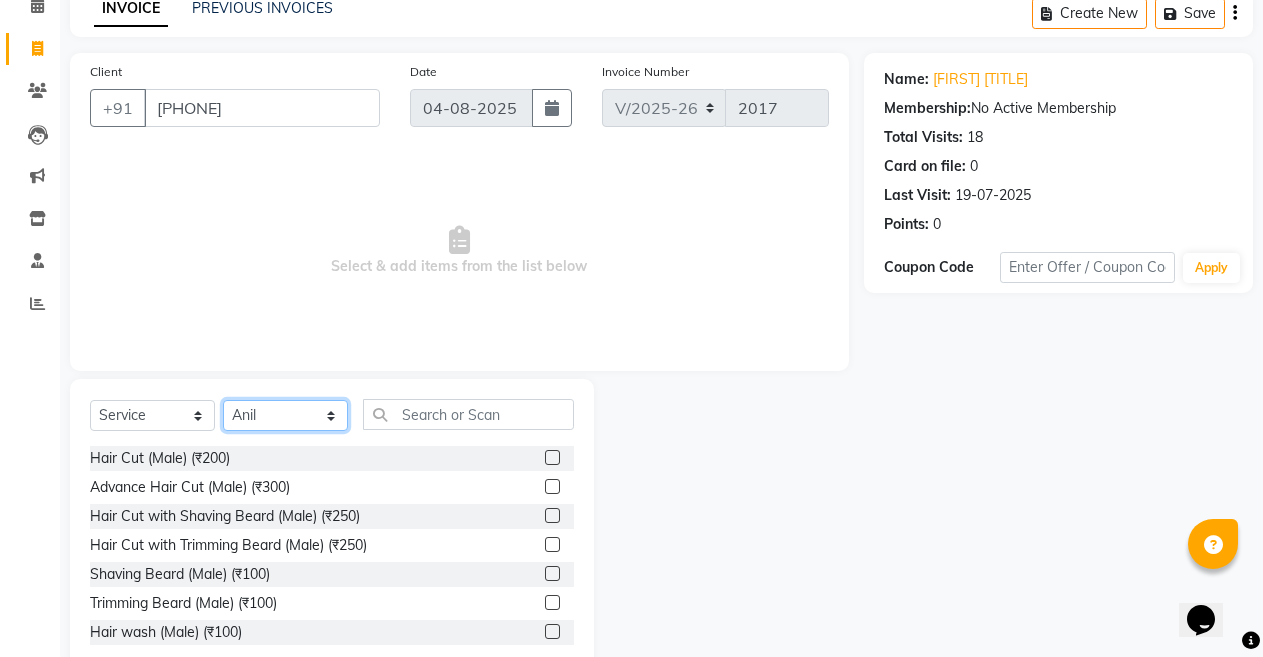 scroll, scrollTop: 144, scrollLeft: 0, axis: vertical 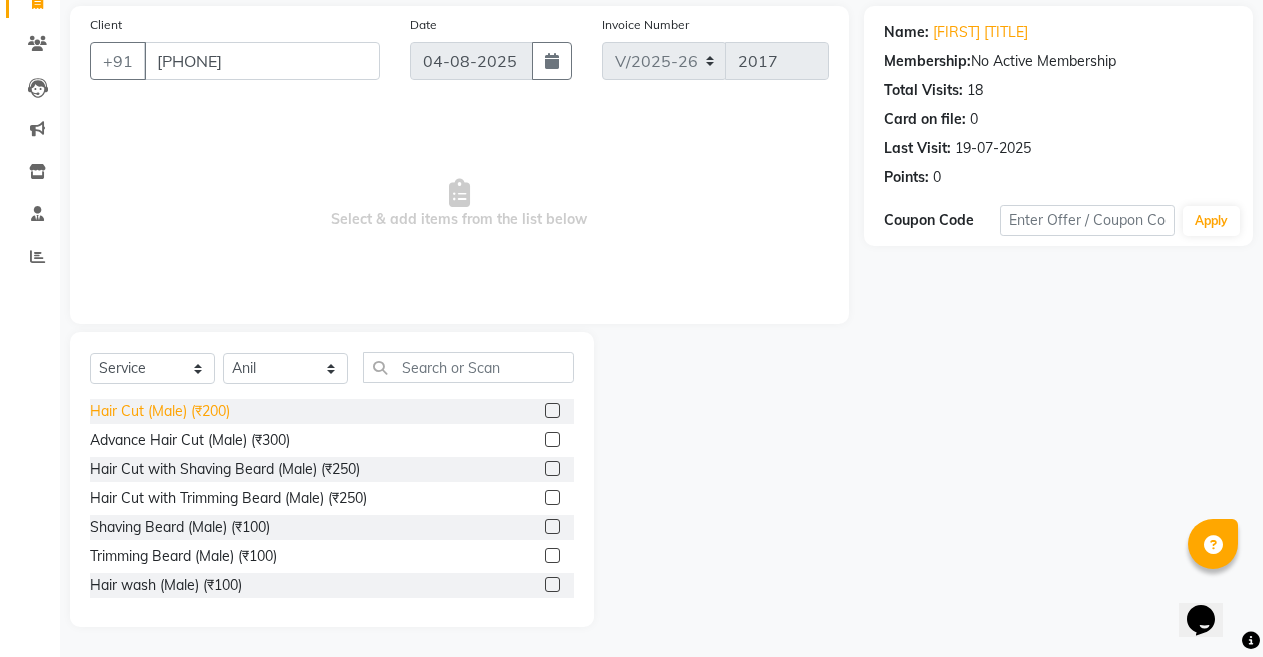 click on "Hair Cut (Male) (₹200)" 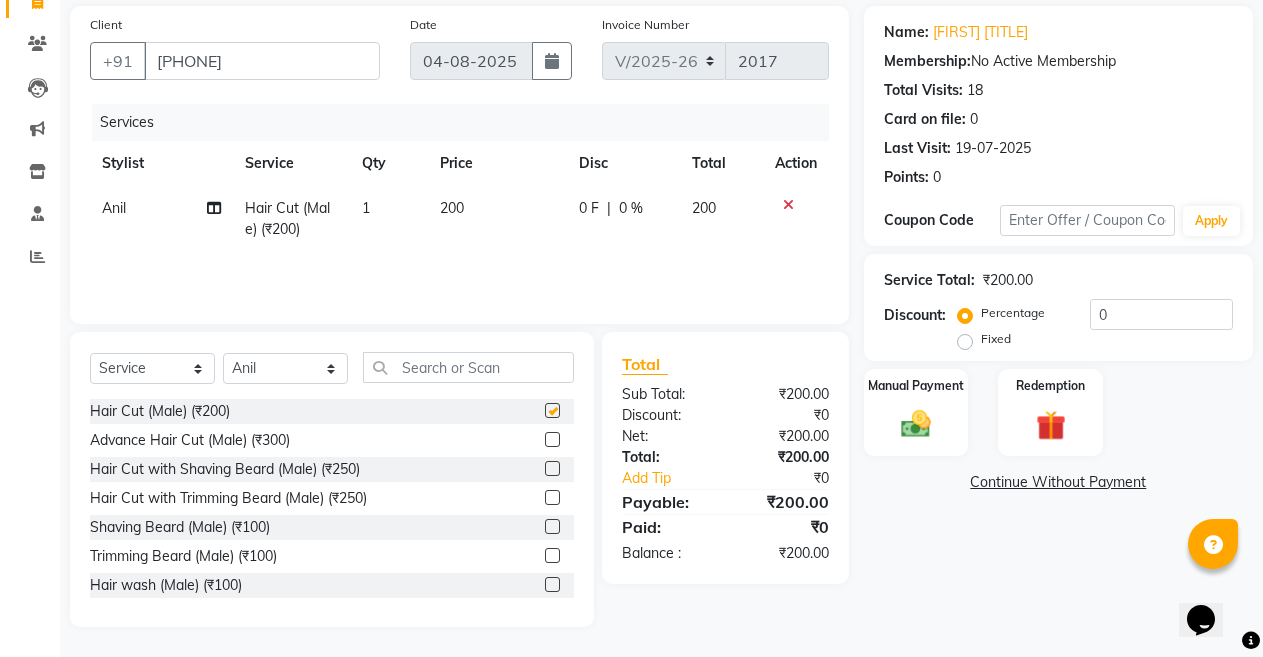 checkbox on "false" 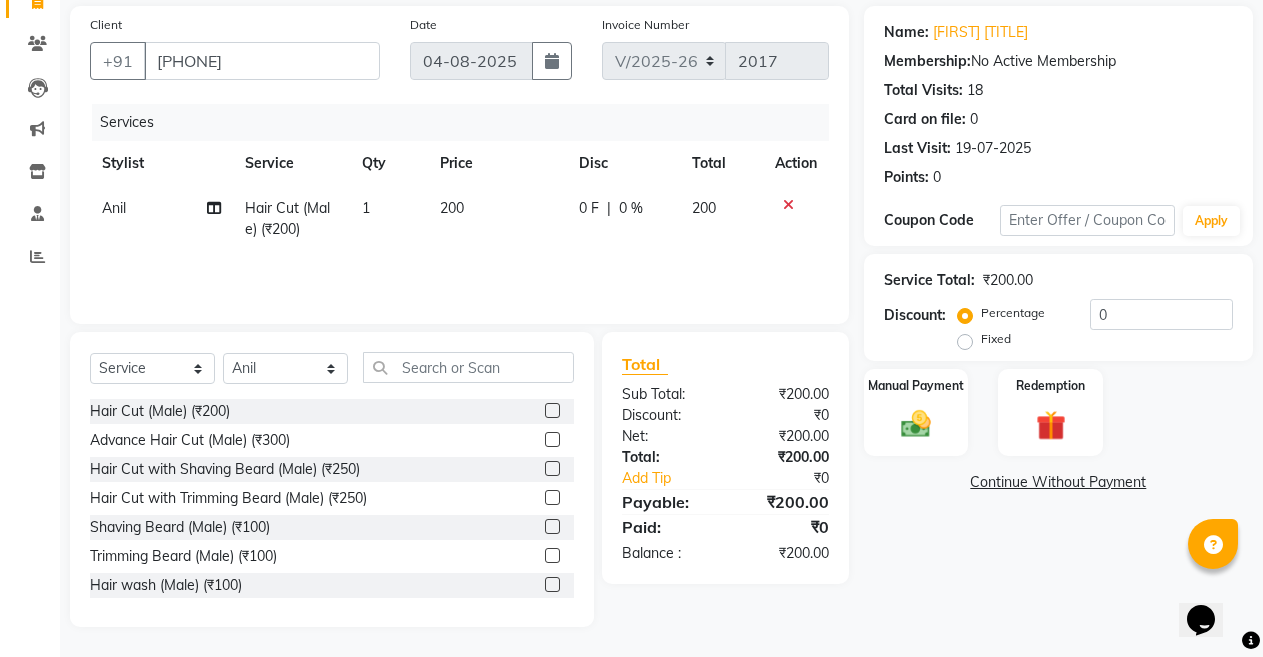 click on "0 F" 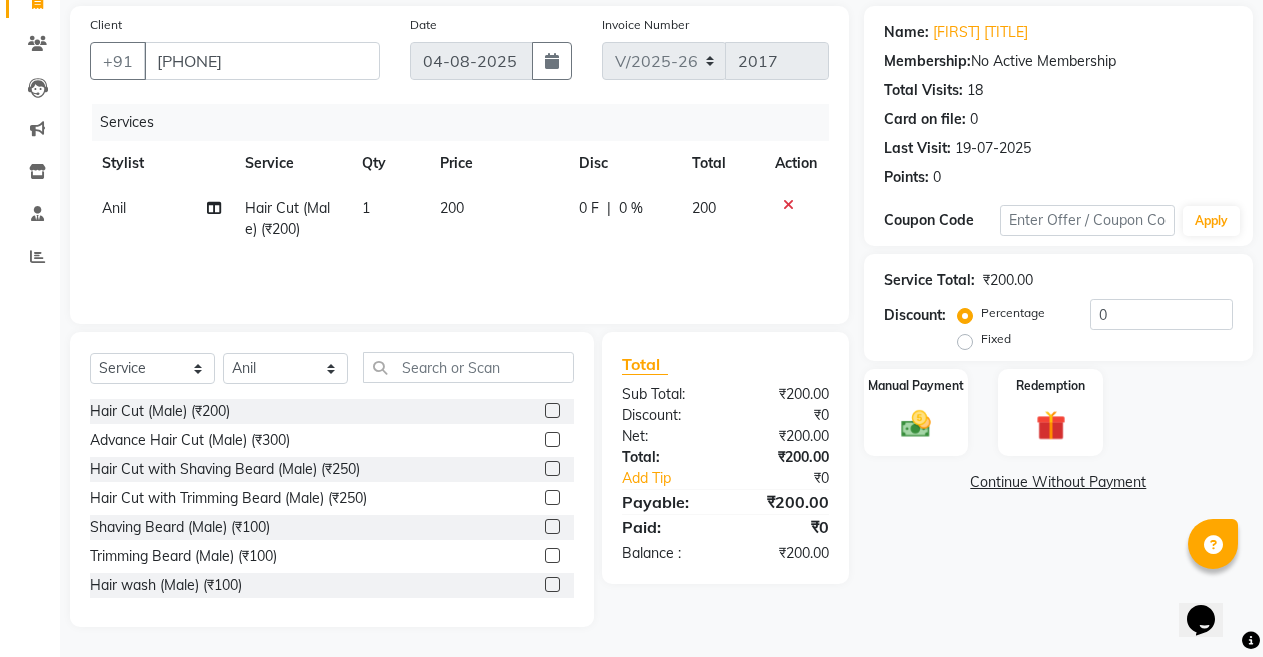 select on "87379" 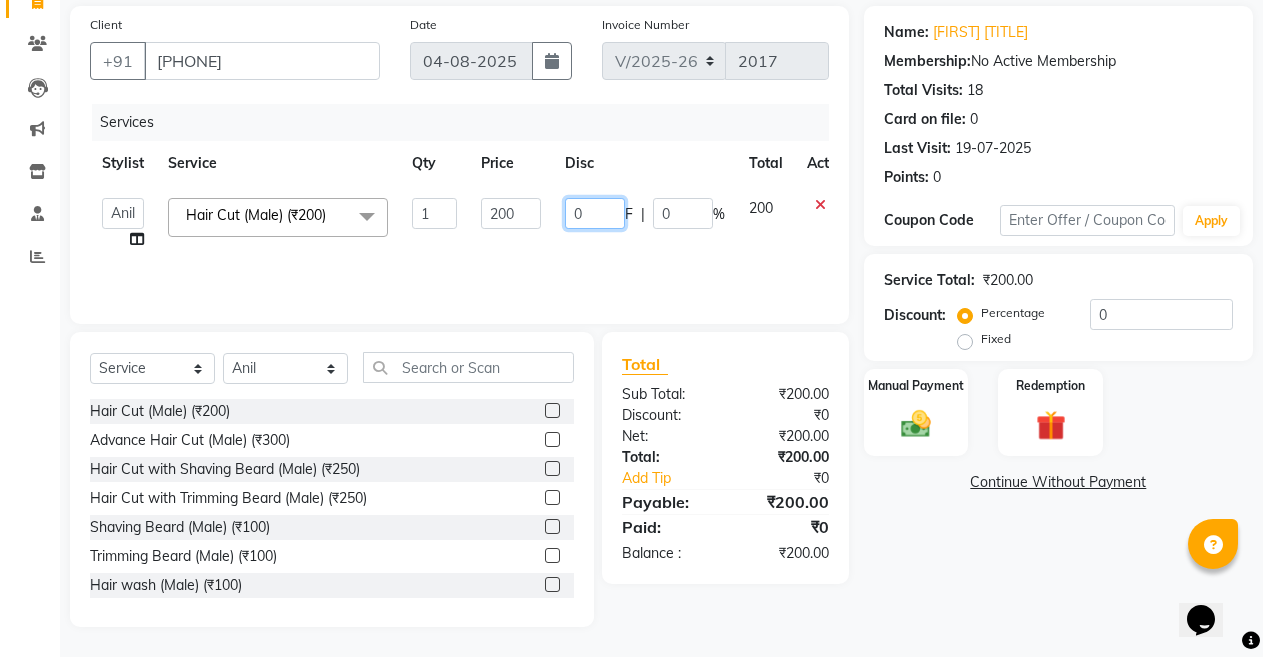 click on "0" 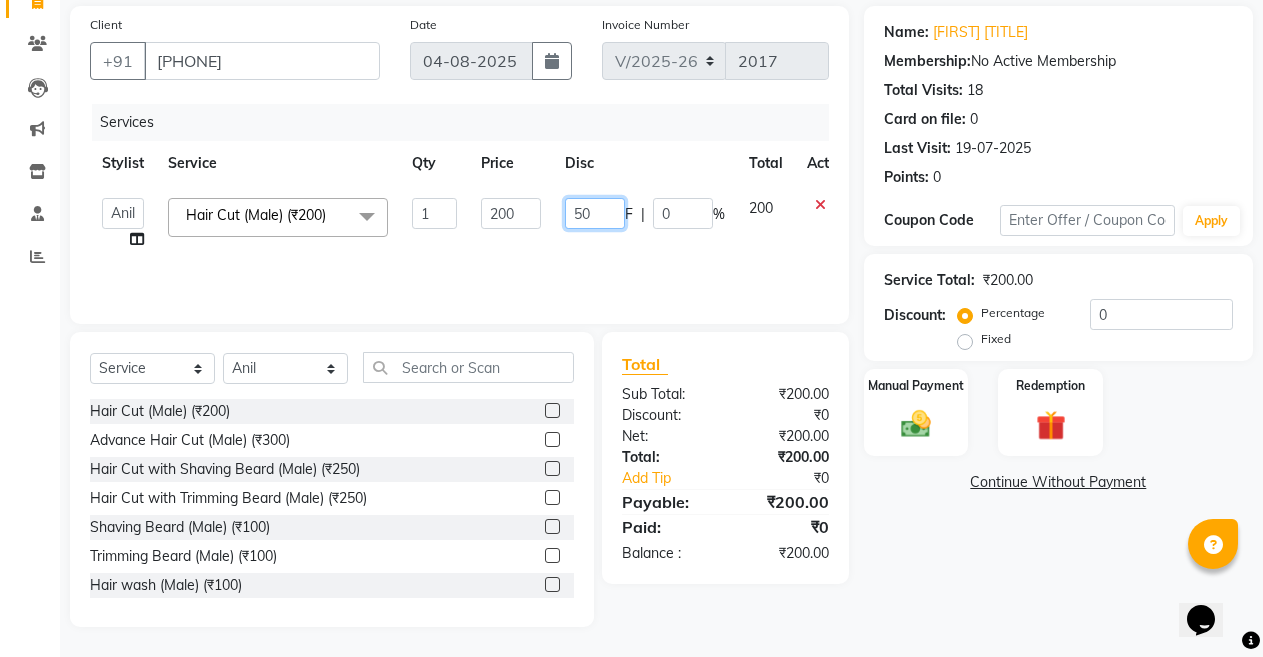 type on "5" 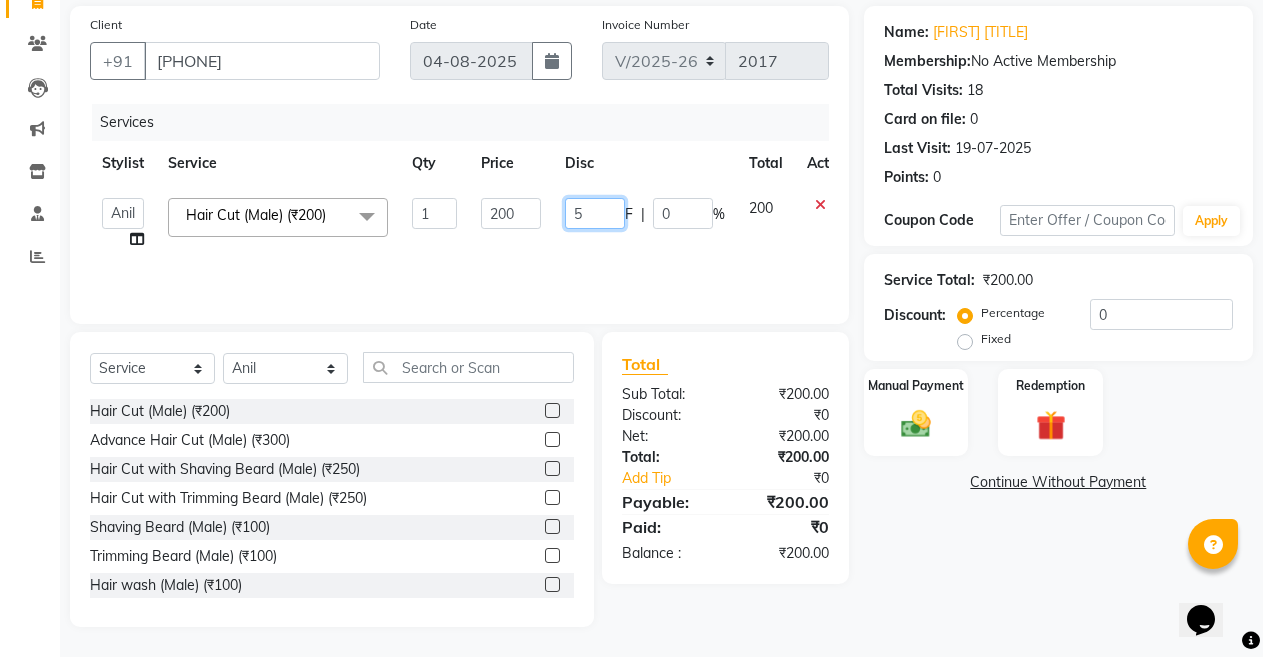 type 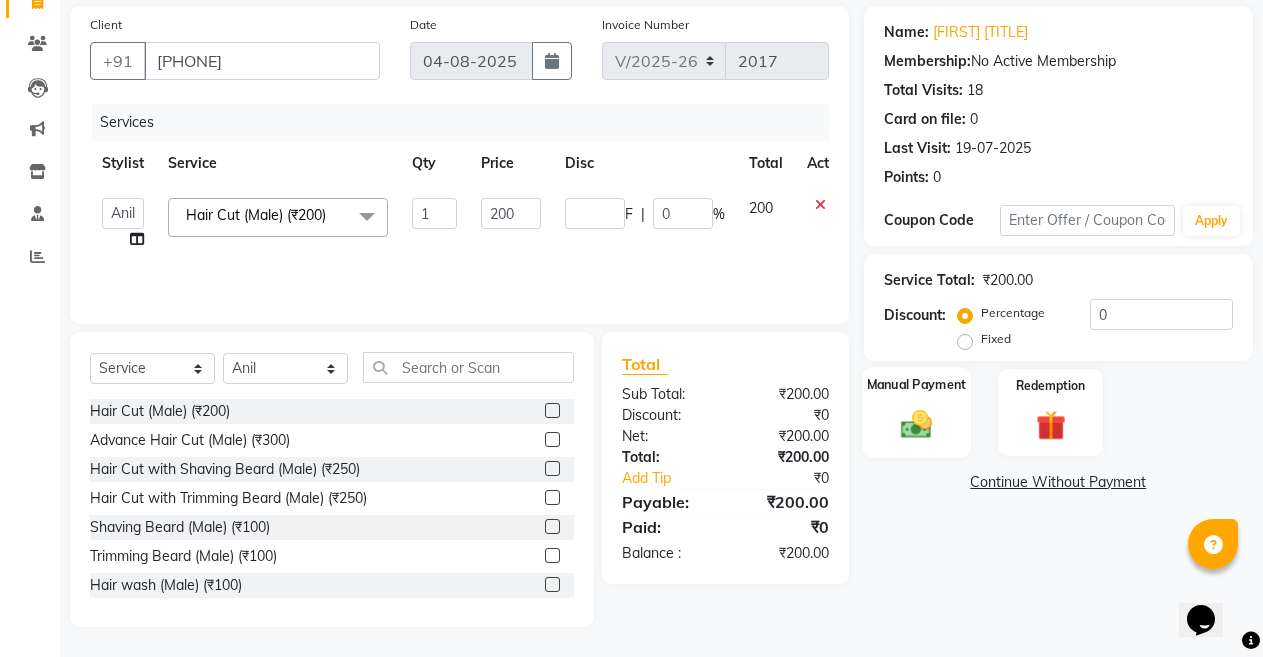 click on "Manual Payment" 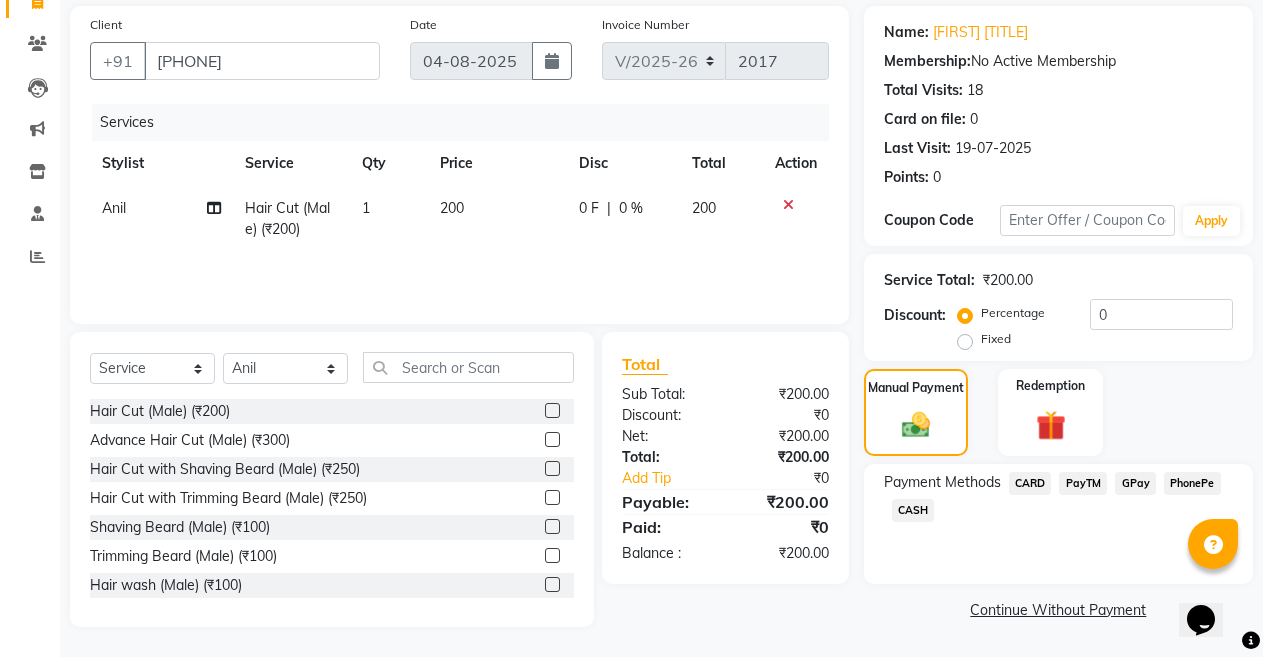 click on "PayTM" 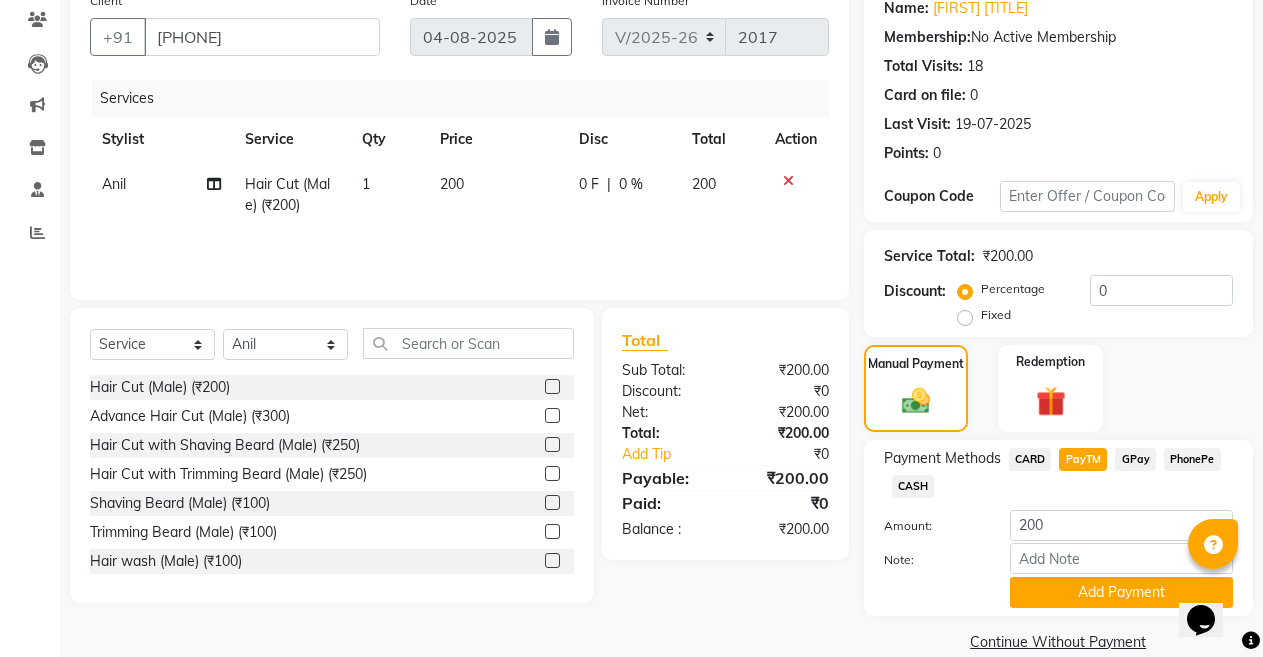 scroll, scrollTop: 198, scrollLeft: 0, axis: vertical 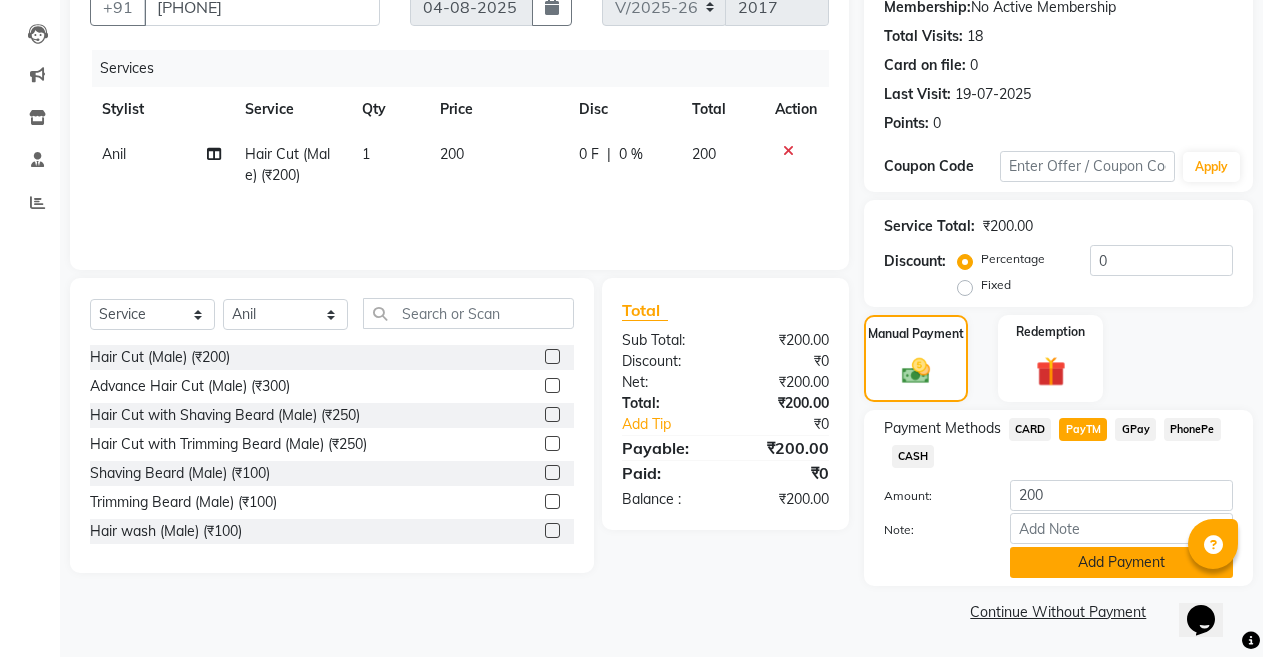 click on "Add Payment" 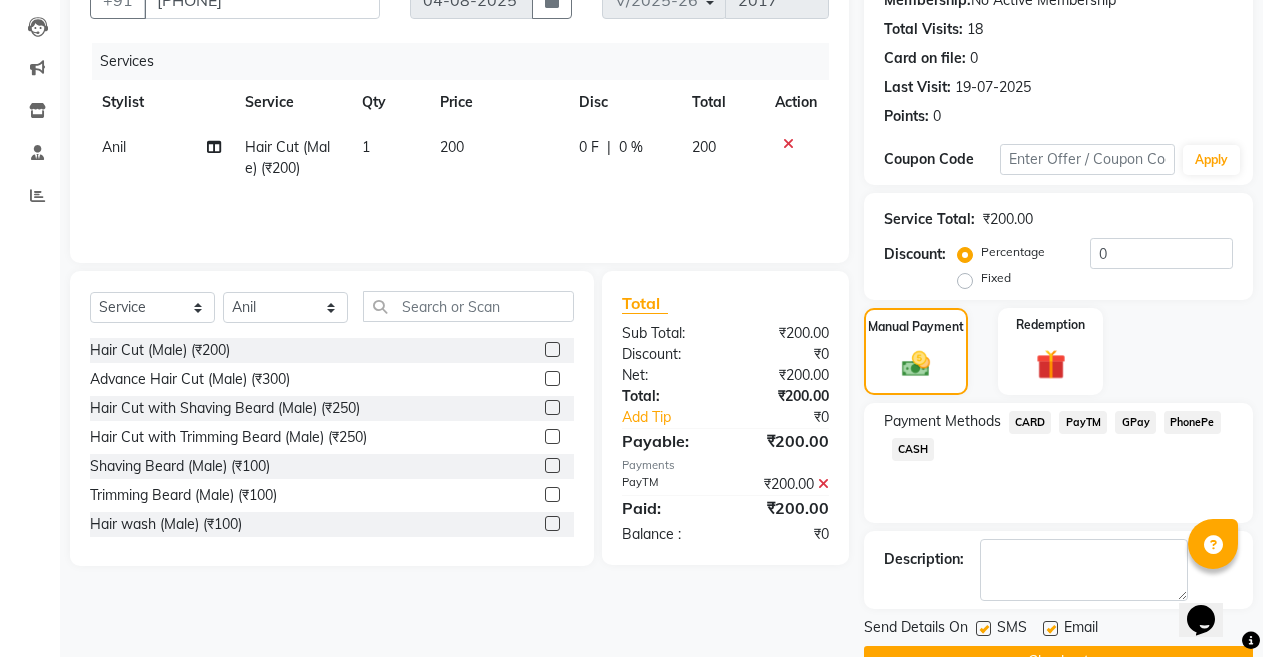 scroll, scrollTop: 255, scrollLeft: 0, axis: vertical 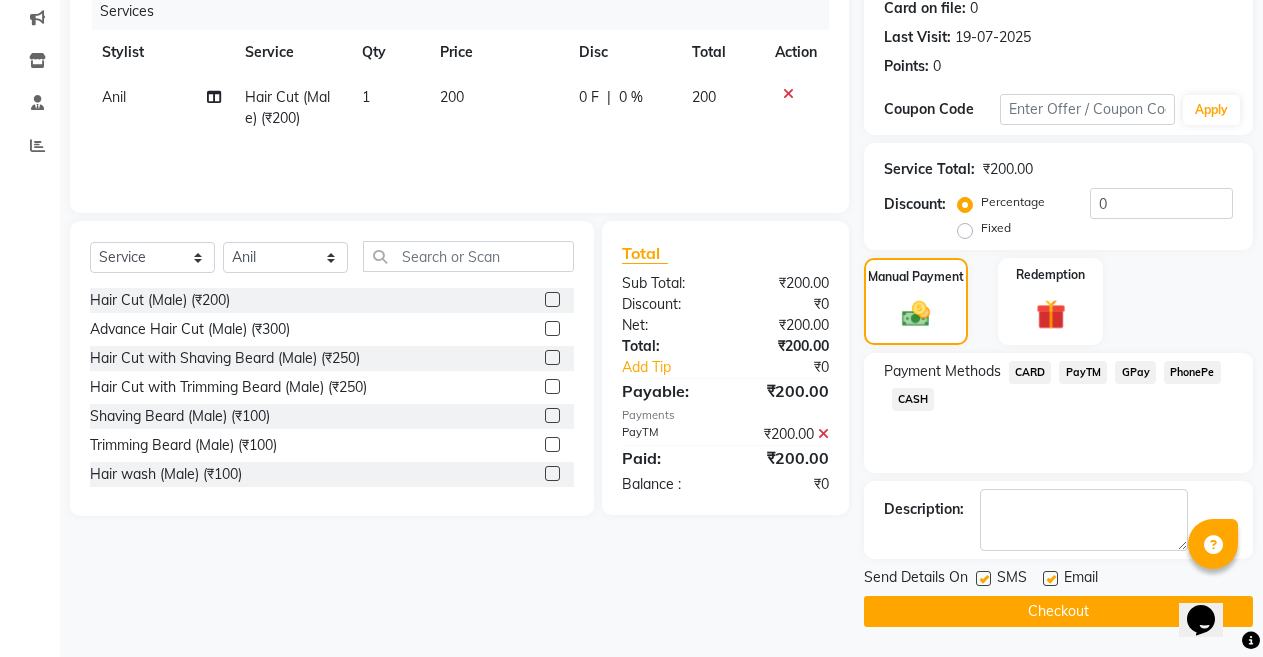 click 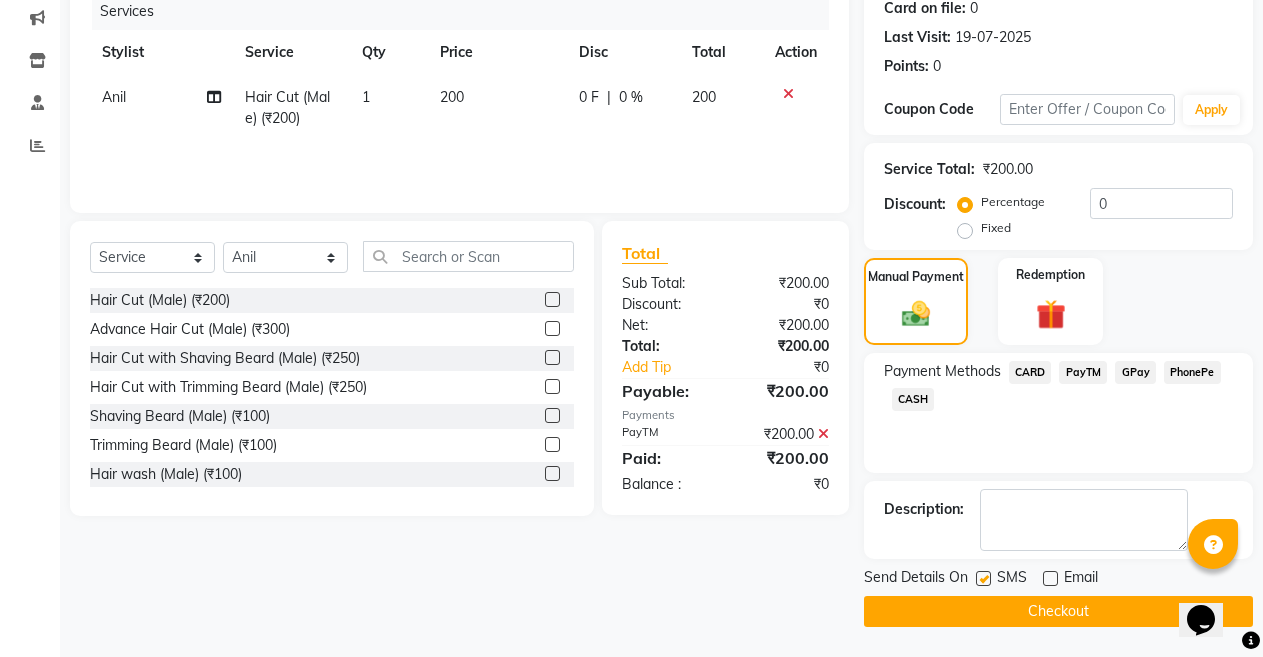 click on "Checkout" 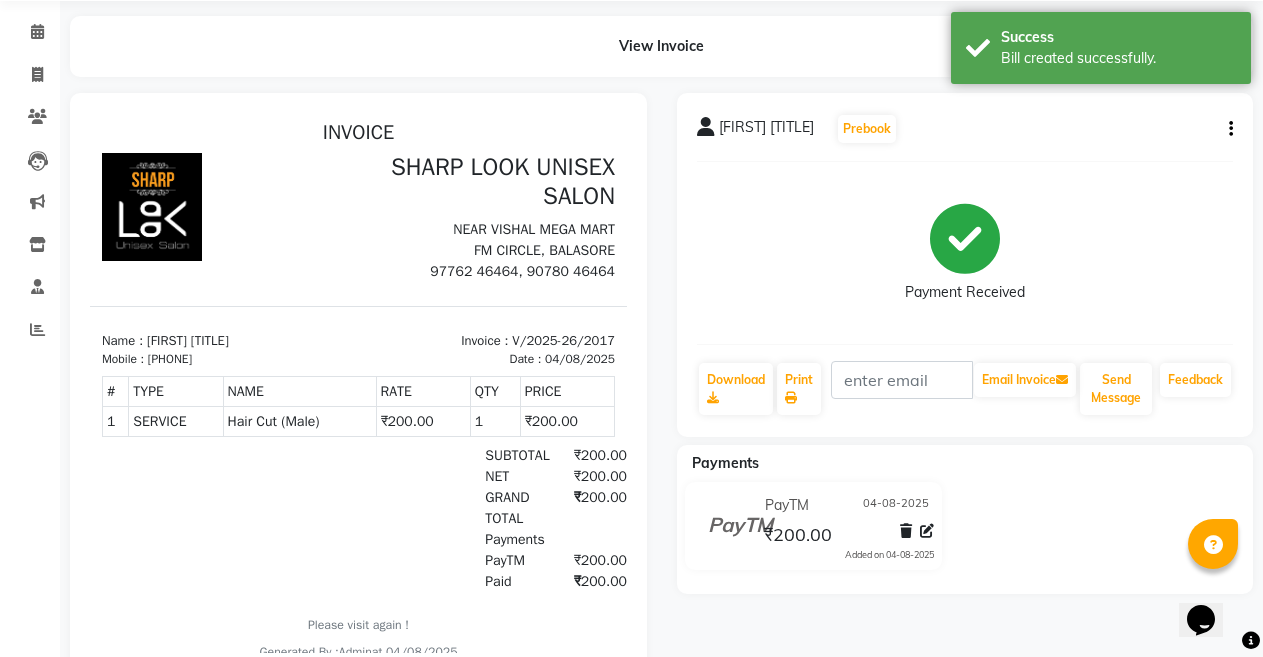 scroll, scrollTop: 0, scrollLeft: 0, axis: both 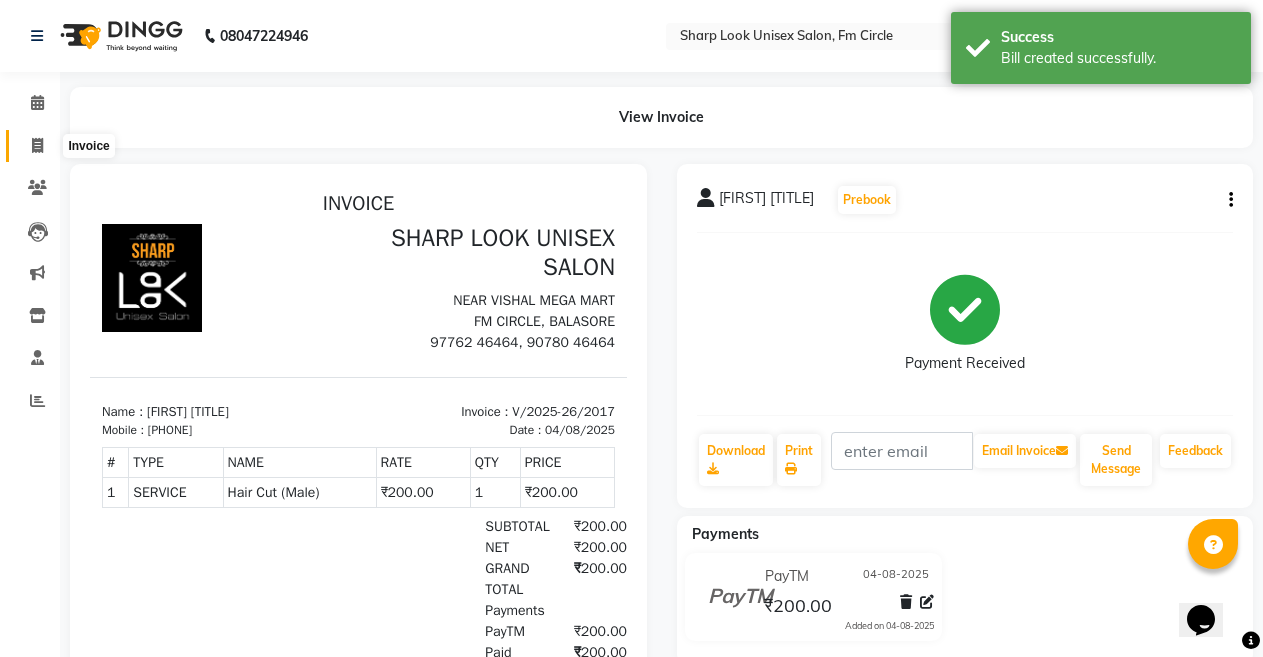 click 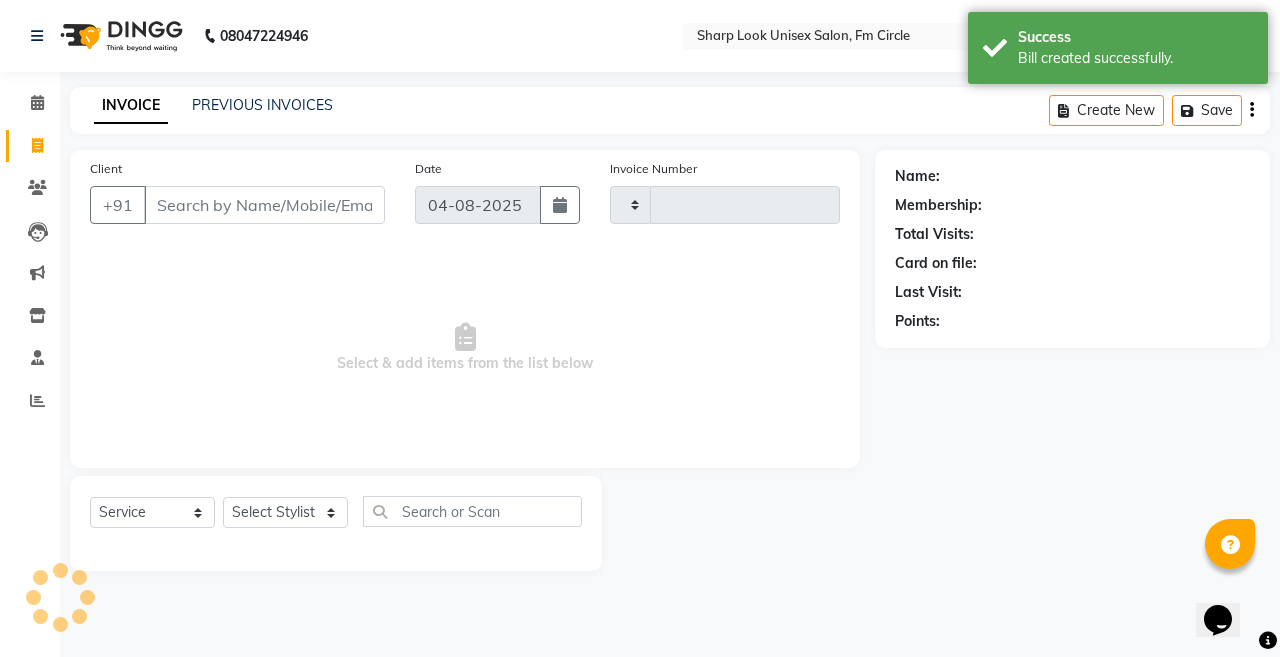 type on "2018" 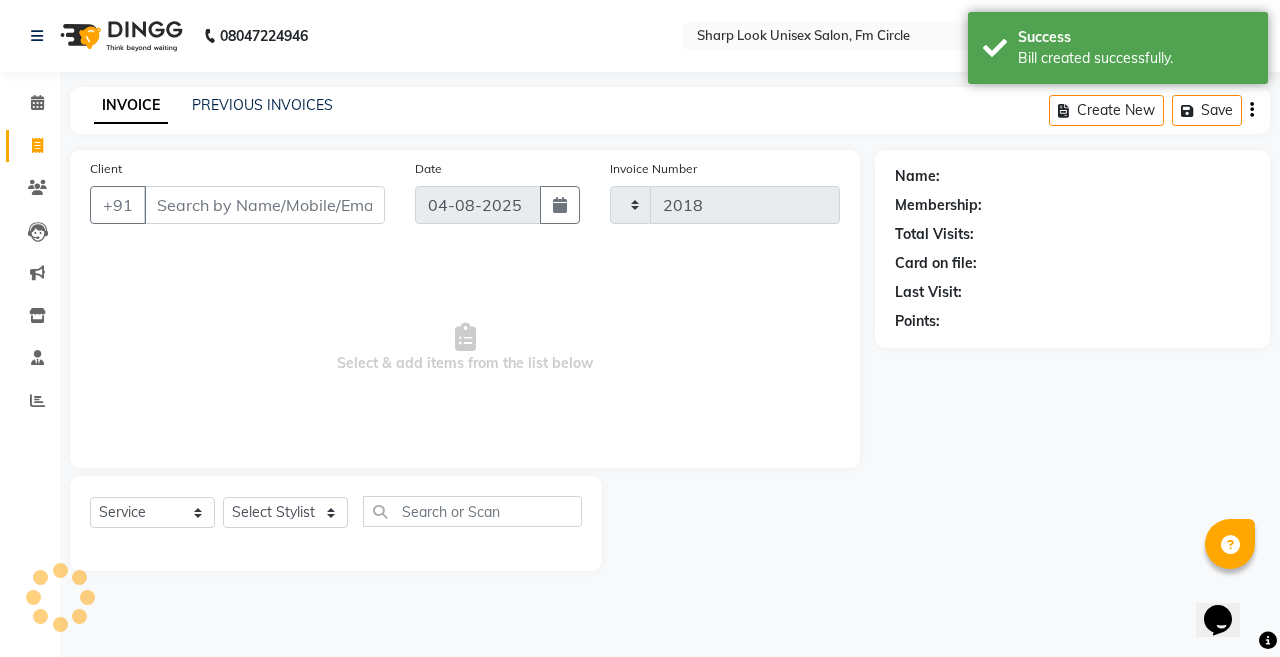 select on "804" 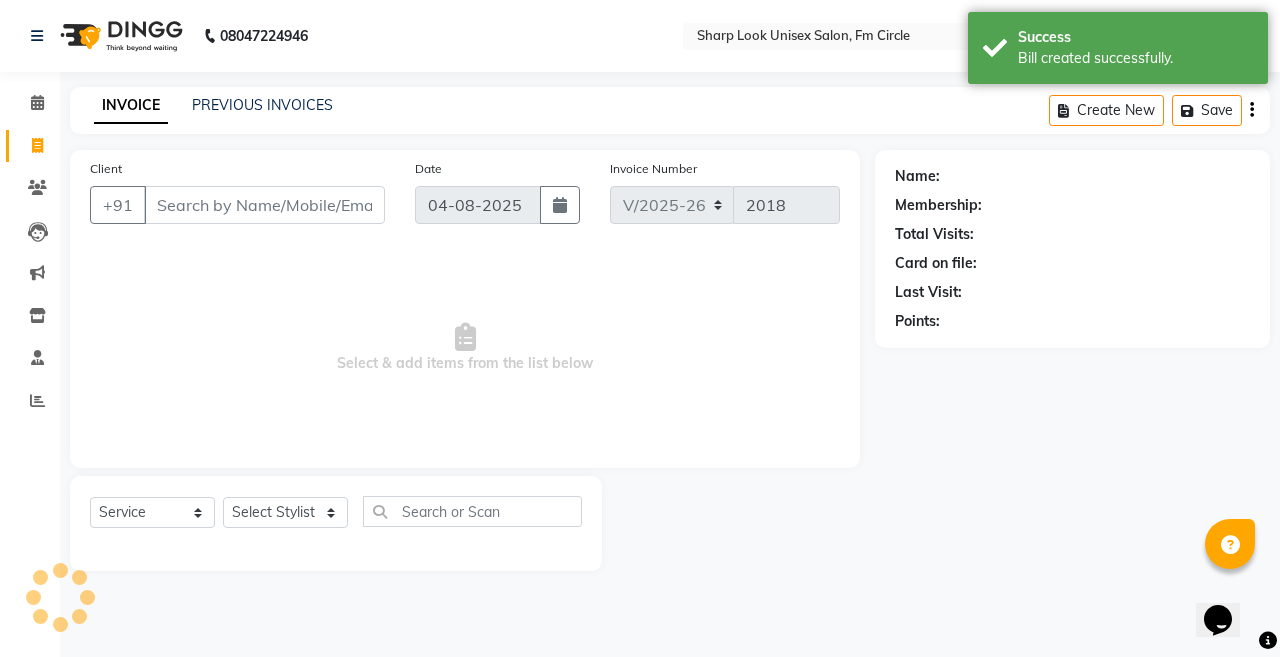 click on "Client" at bounding box center [264, 205] 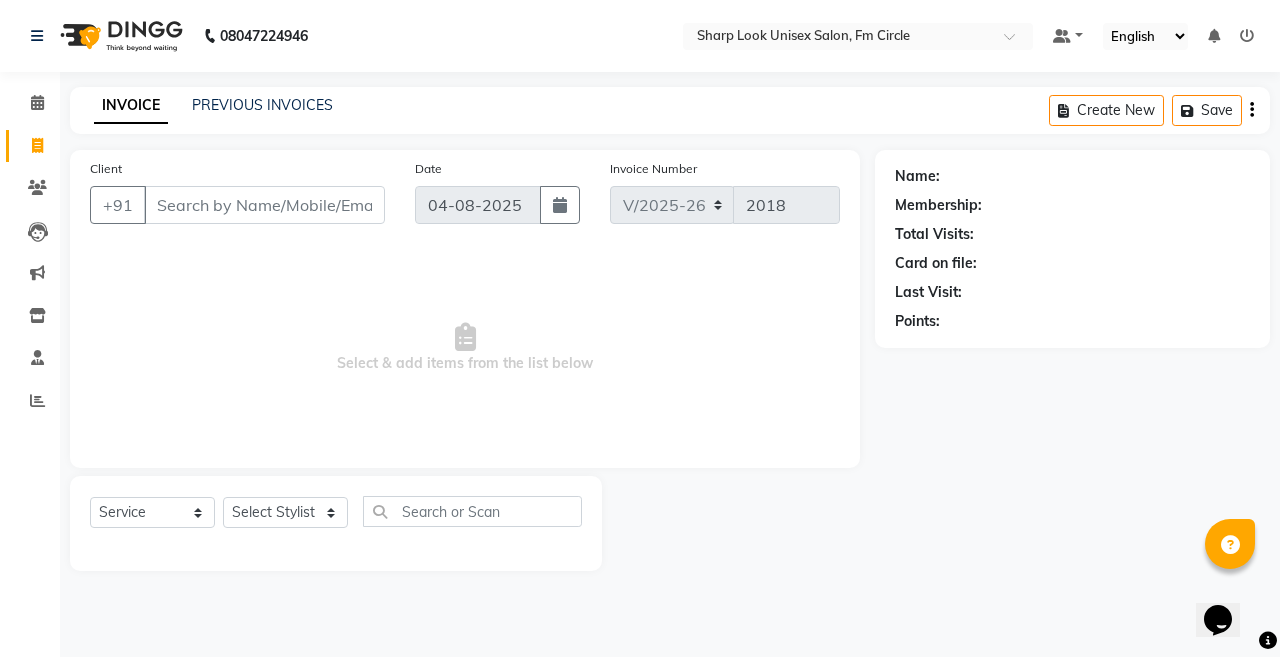 click on "Client" at bounding box center [264, 205] 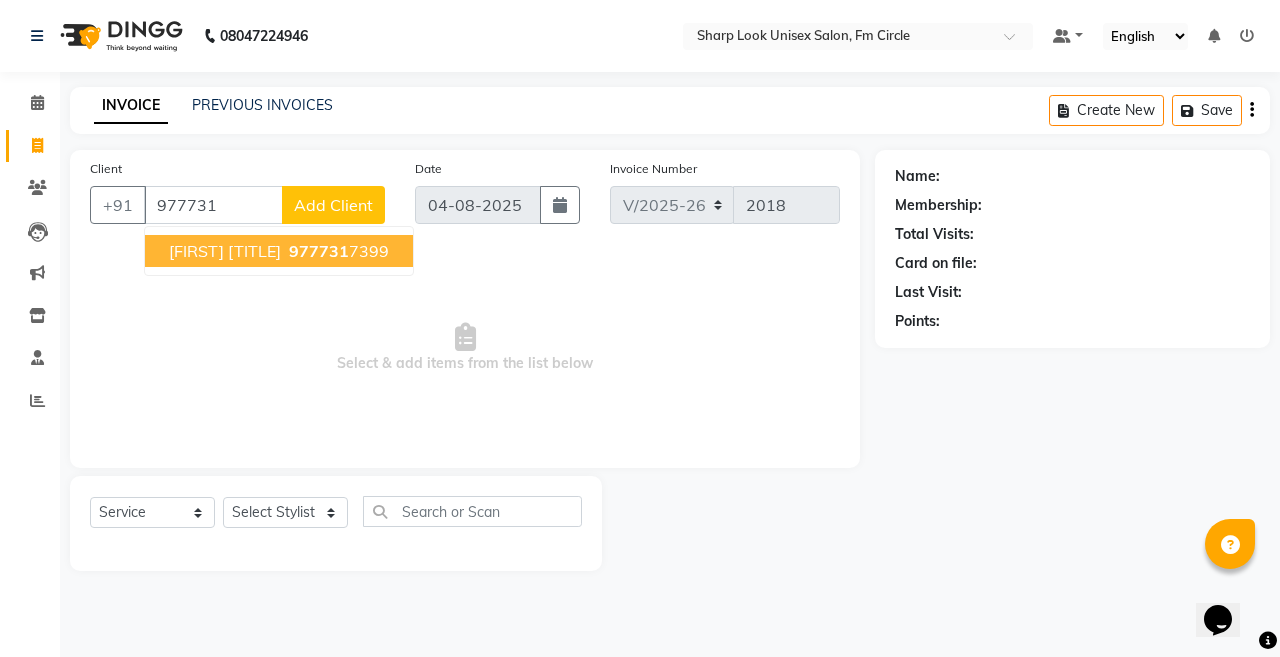 click on "Select & add items from the list below" at bounding box center (465, 348) 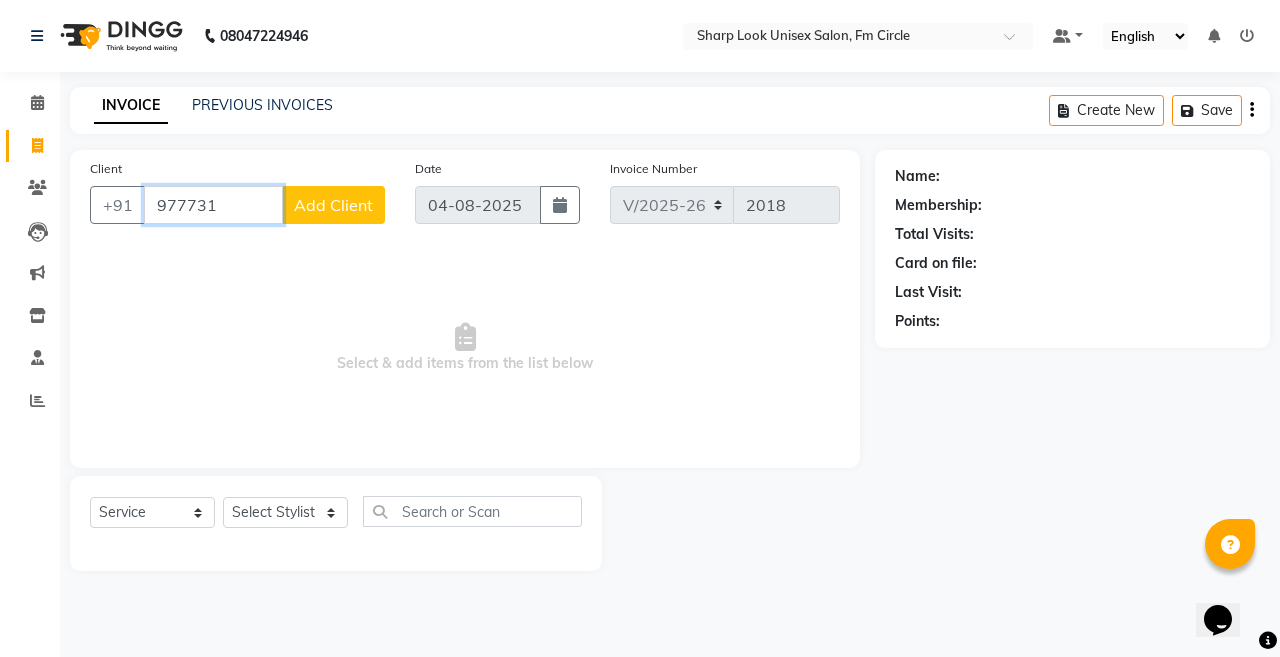 click on "977731" at bounding box center [213, 205] 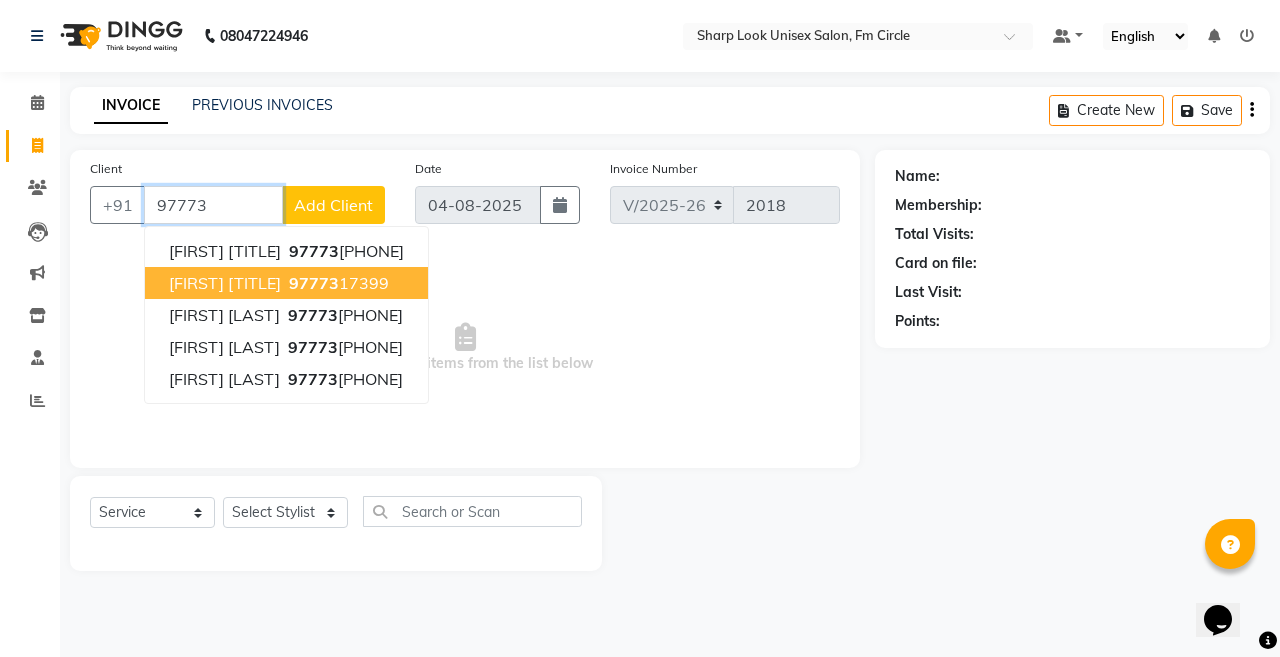 click on "[FIRST] [TITLE]   [PHONE]" at bounding box center [286, 283] 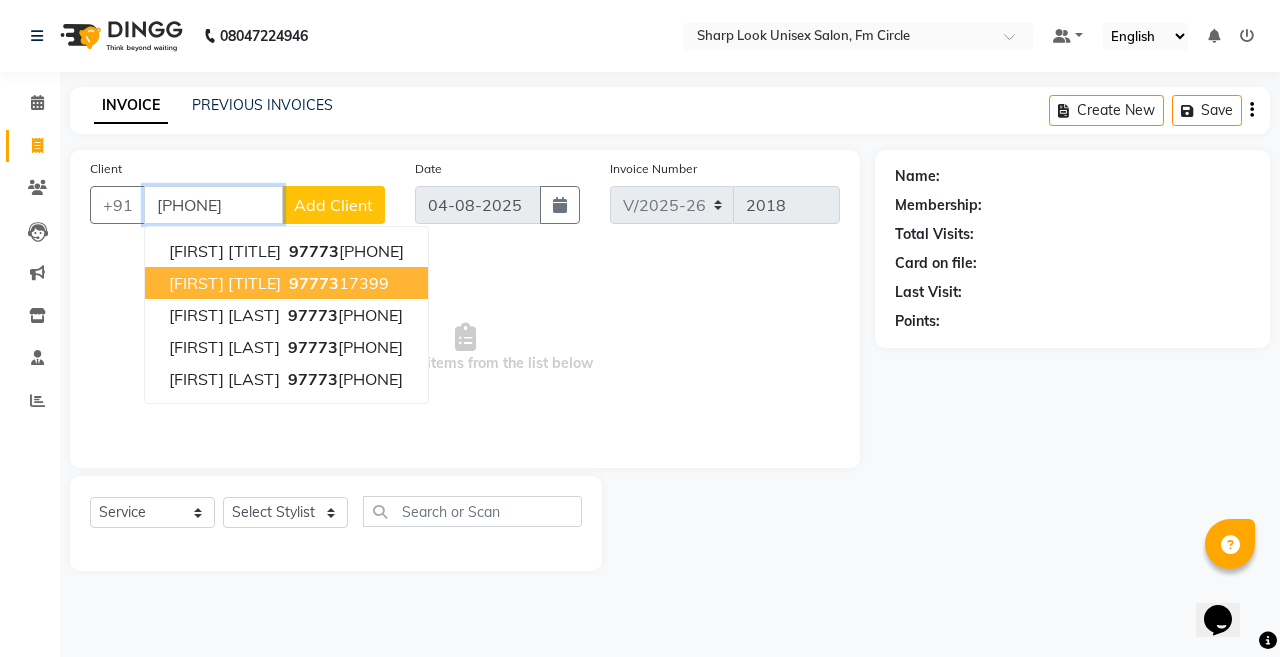 type on "[PHONE]" 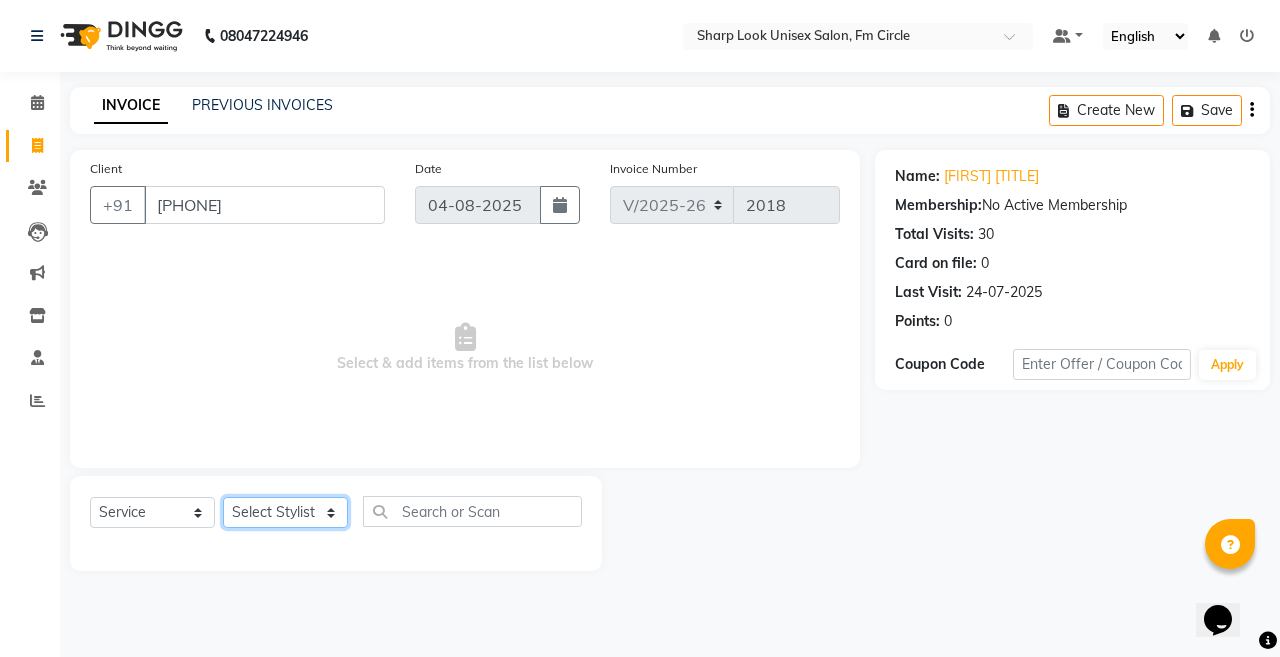 click on "Select Stylist Admin Anil Babu Budhia Monalisa  Nisha Priti" 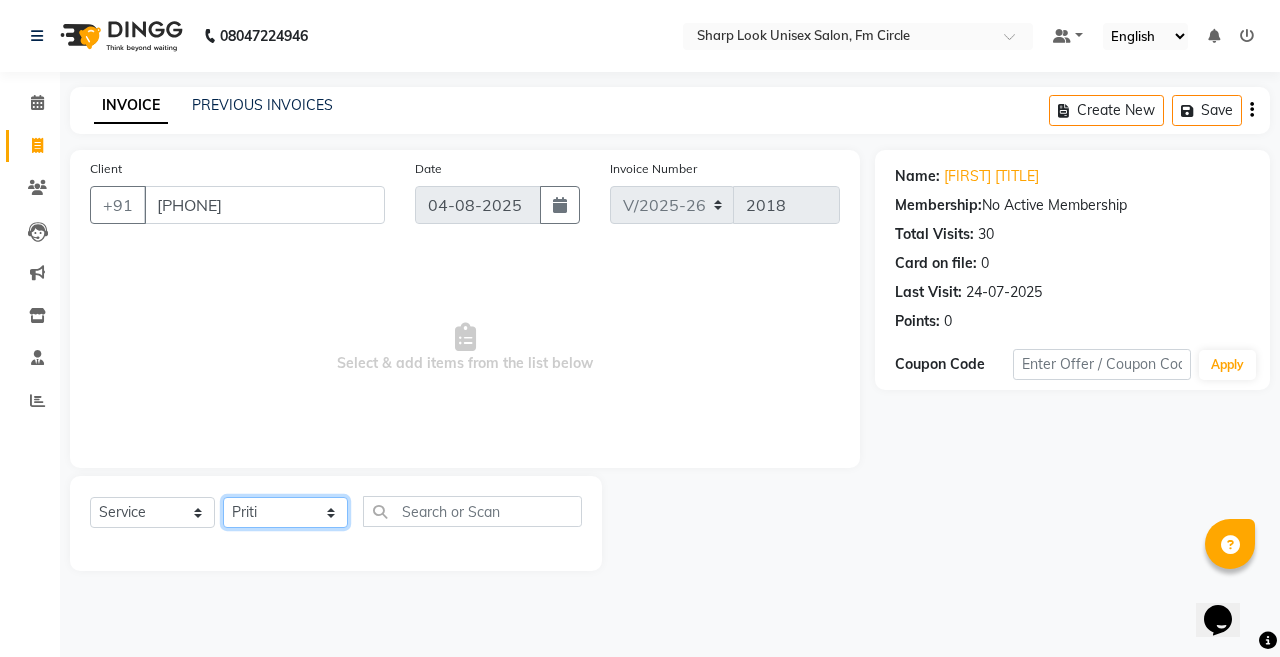 click on "Select Stylist Admin Anil Babu Budhia Monalisa  Nisha Priti" 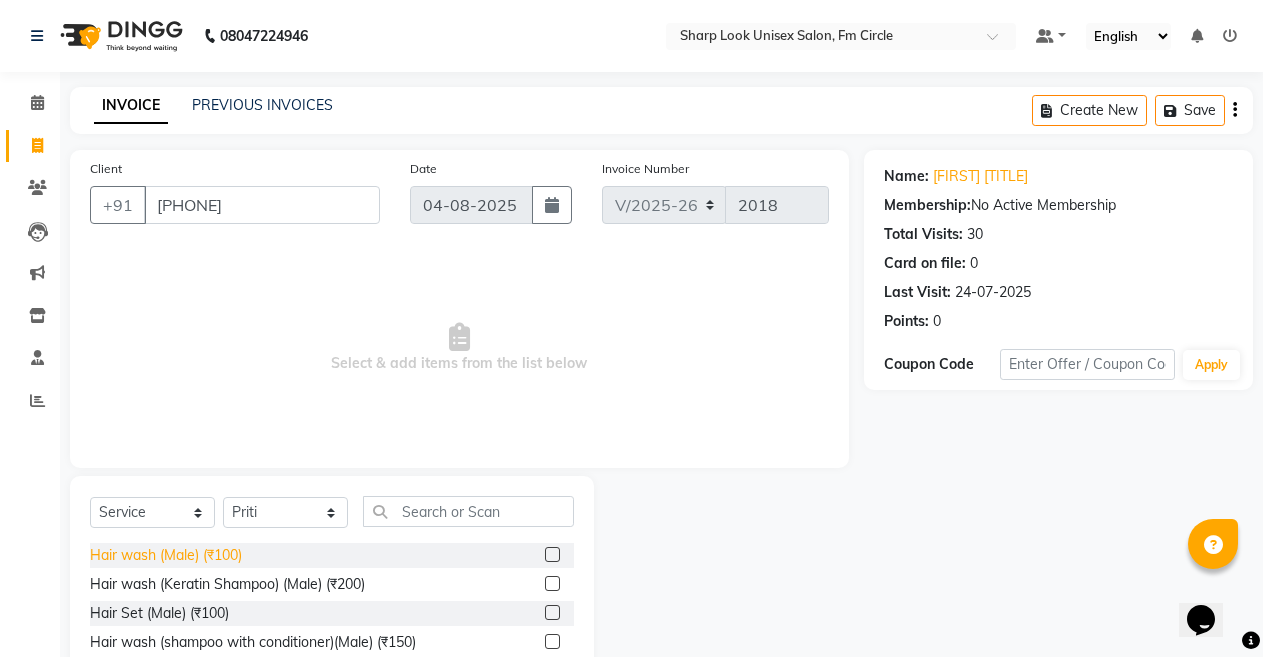 click on "Hair wash (Male) (₹100)" 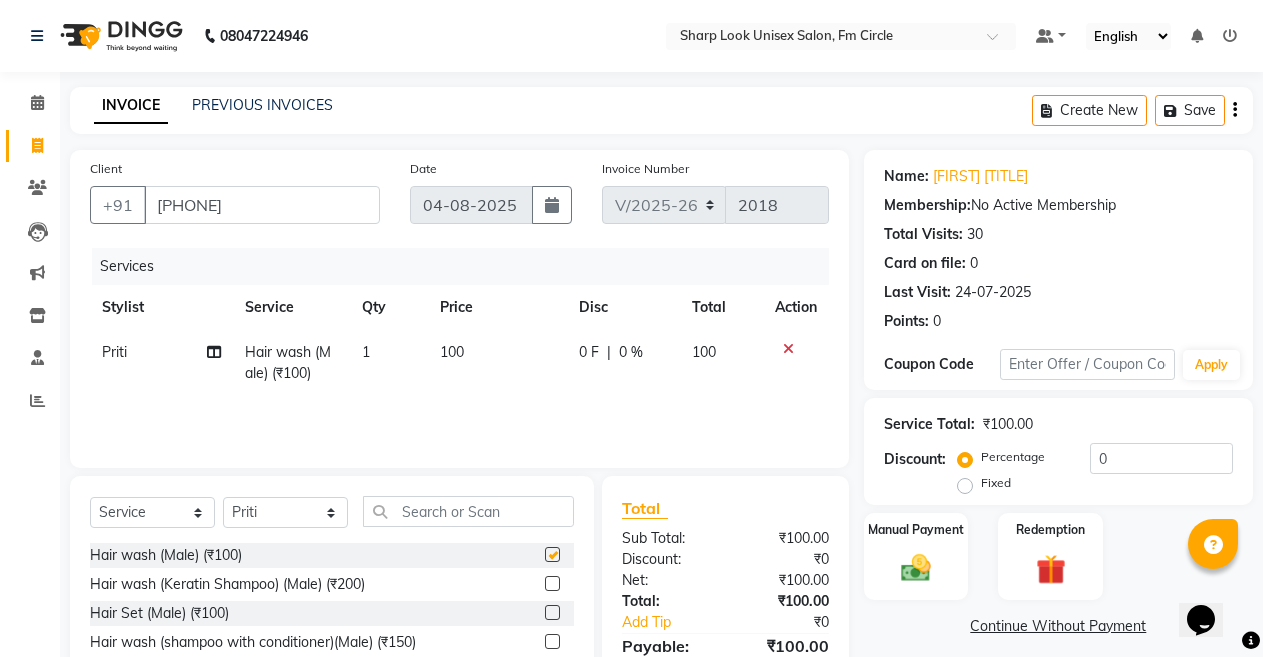 checkbox on "false" 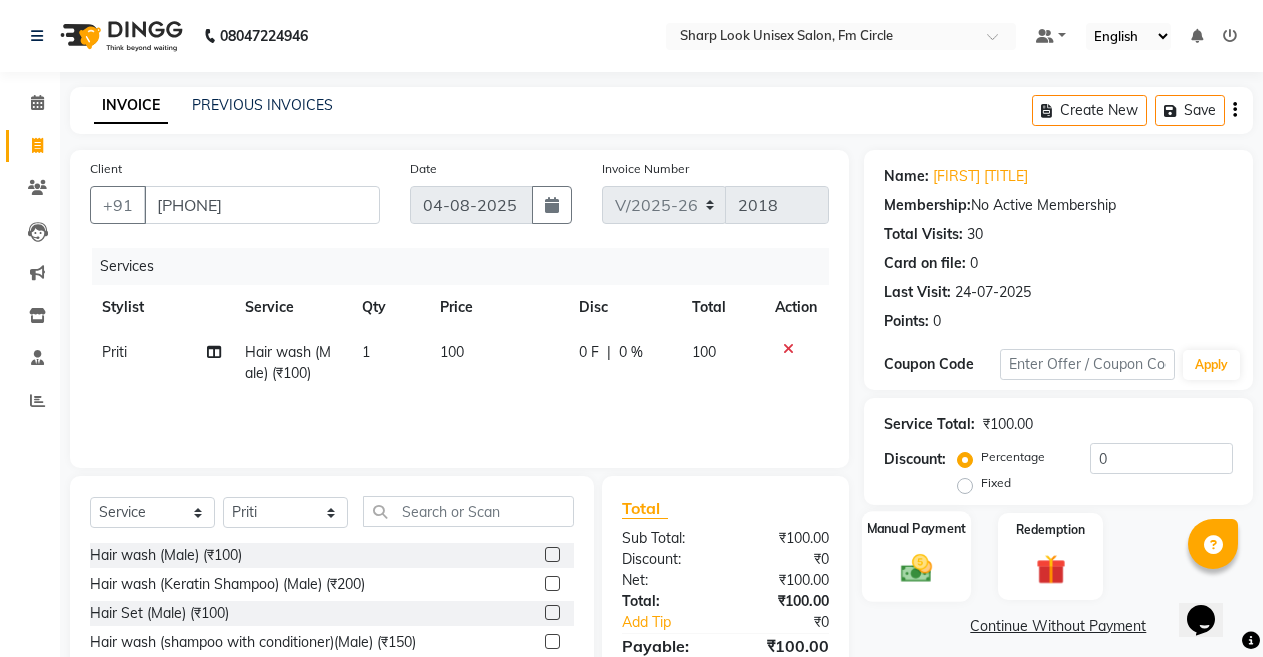click 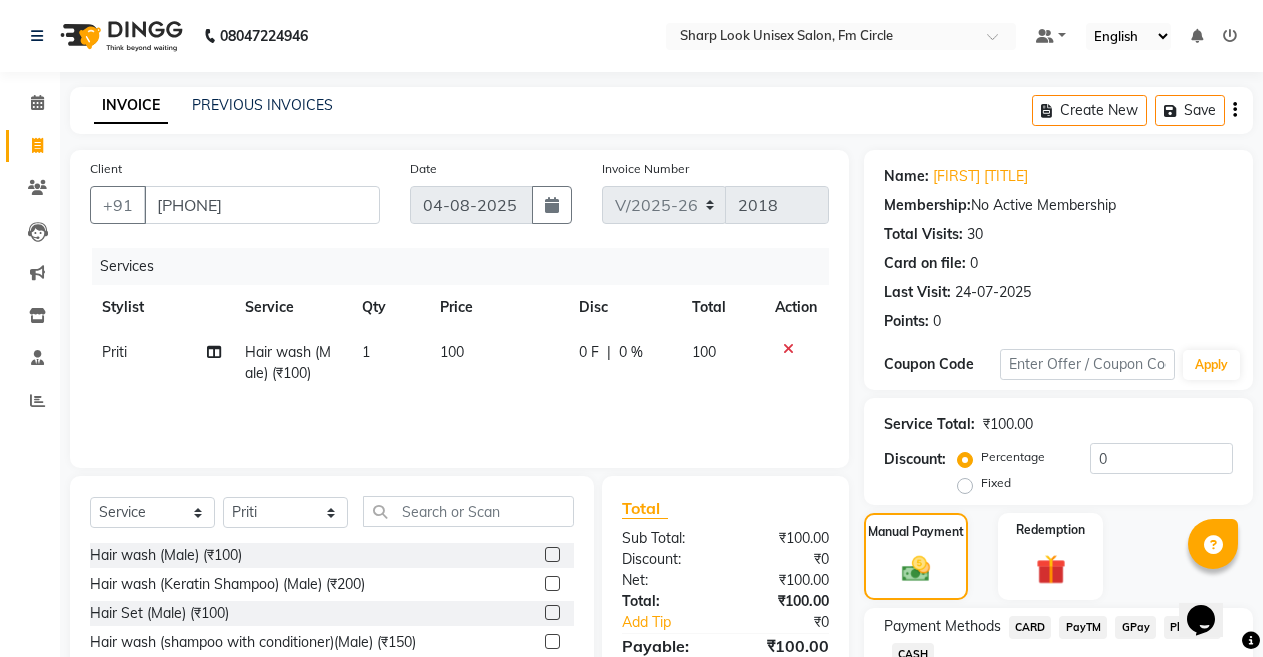 click on "CASH" 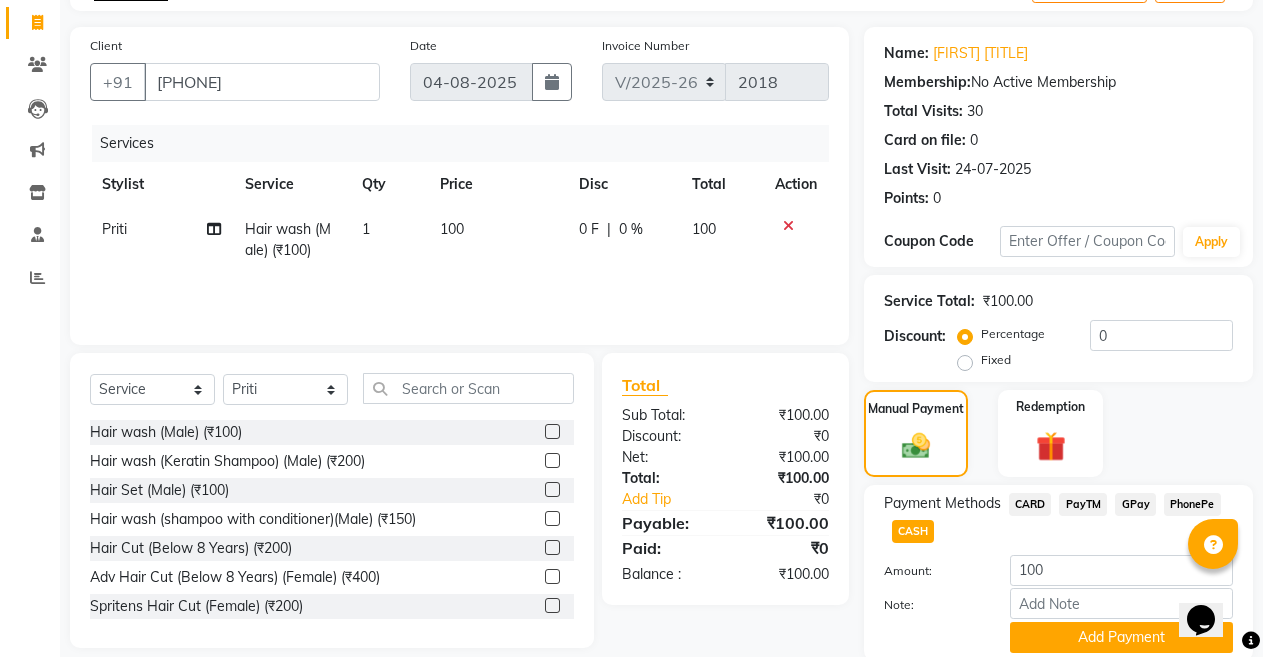 scroll, scrollTop: 198, scrollLeft: 0, axis: vertical 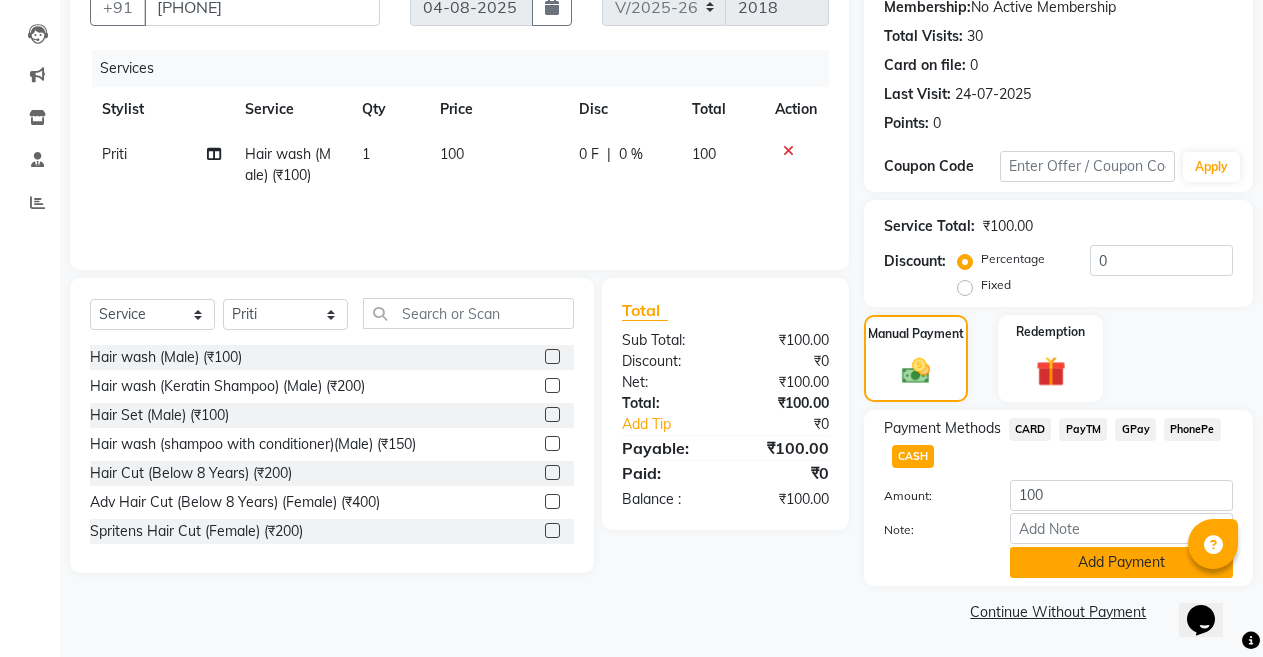 click on "Add Payment" 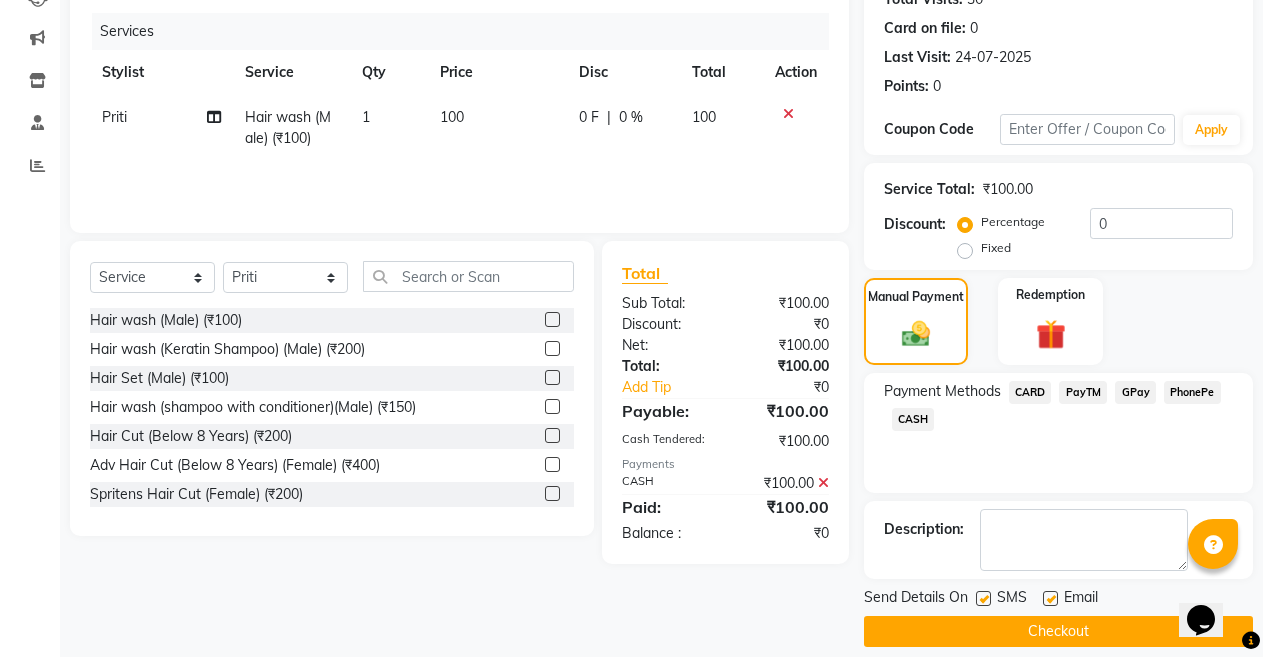 scroll, scrollTop: 255, scrollLeft: 0, axis: vertical 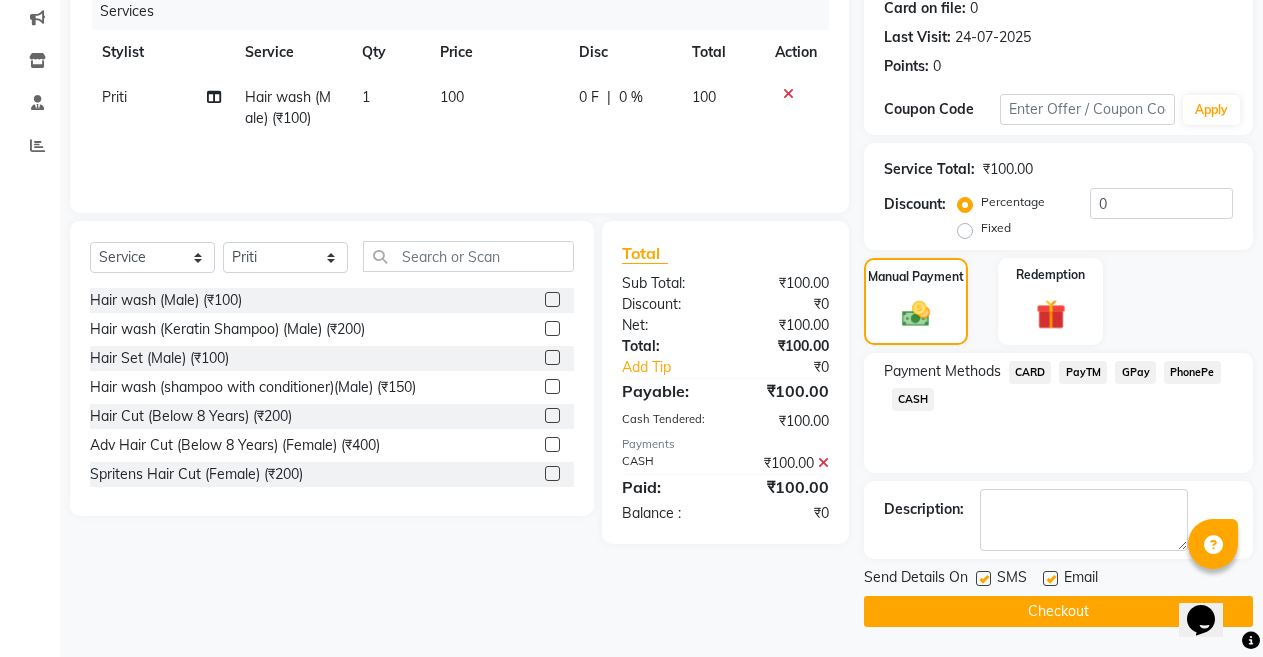 click 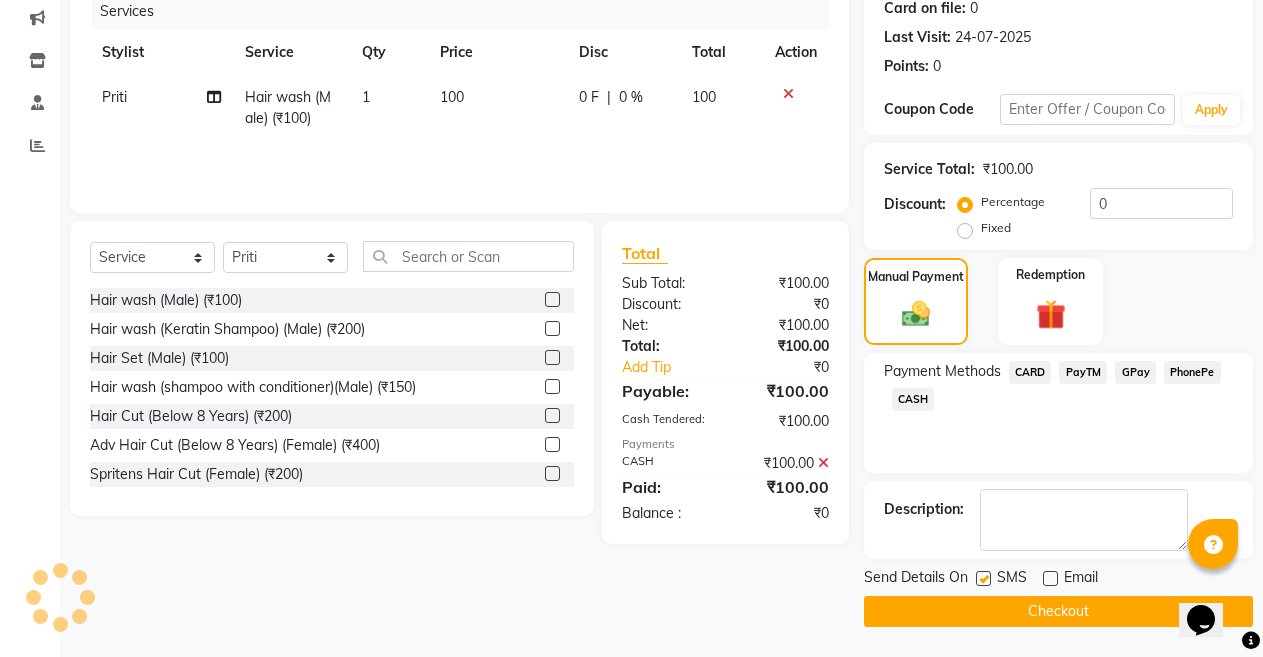 click on "Checkout" 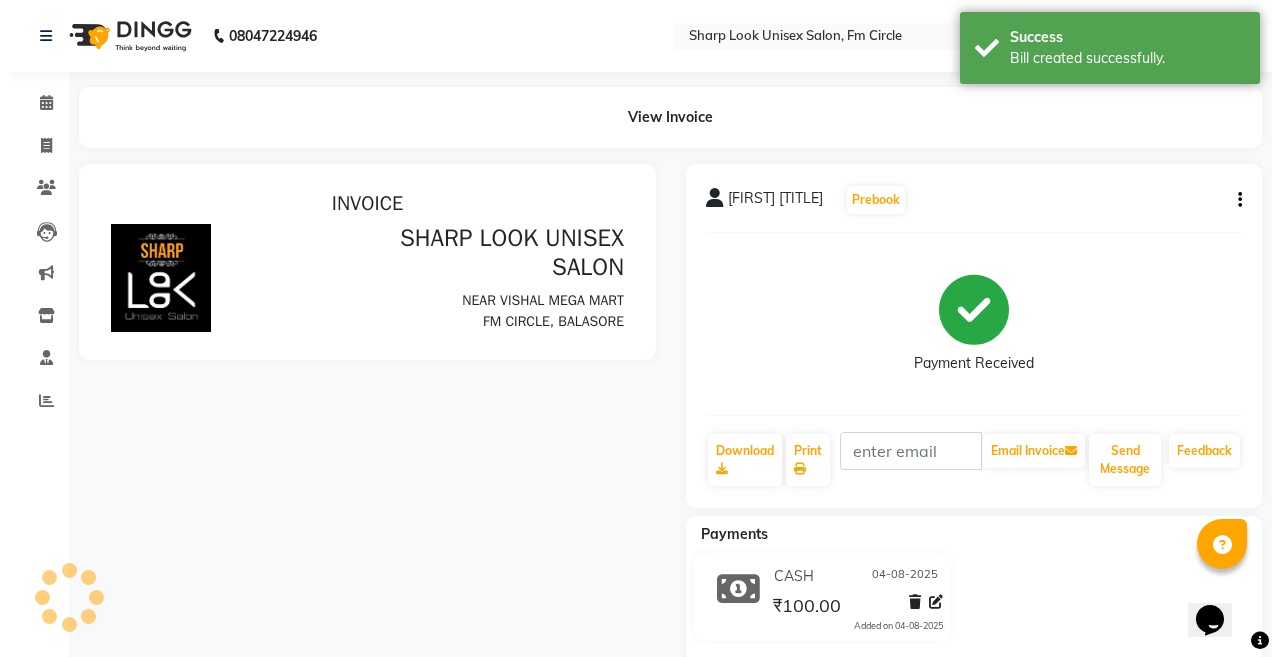 scroll, scrollTop: 0, scrollLeft: 0, axis: both 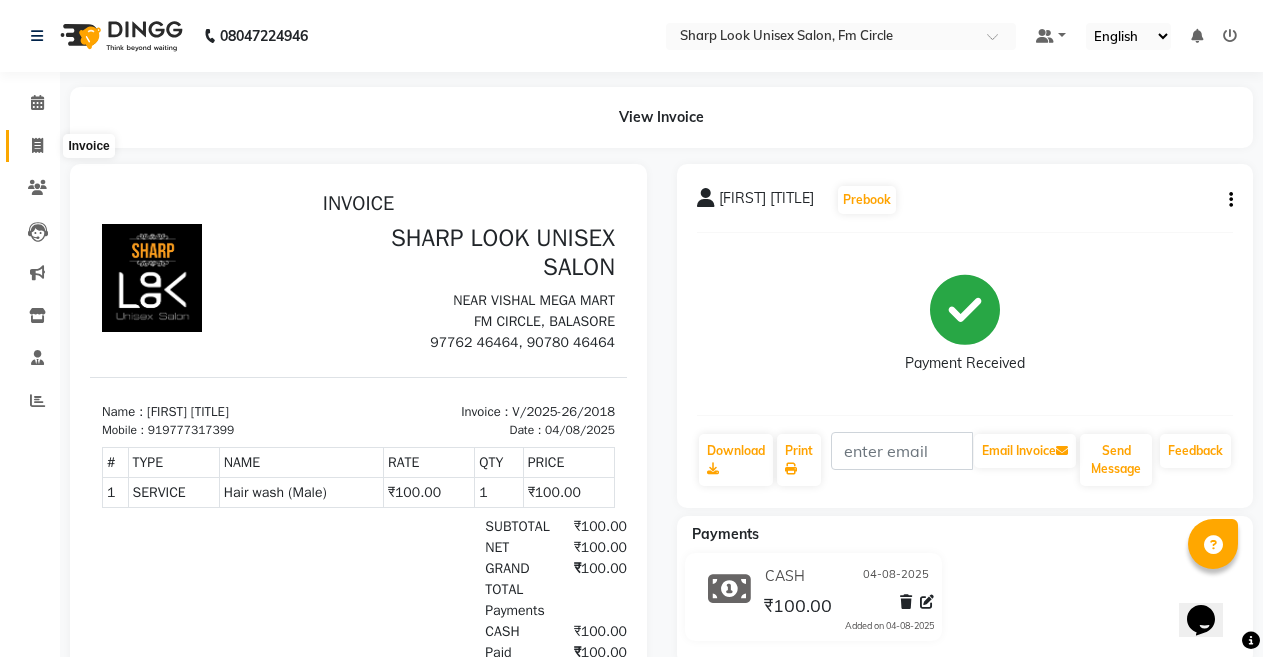 click 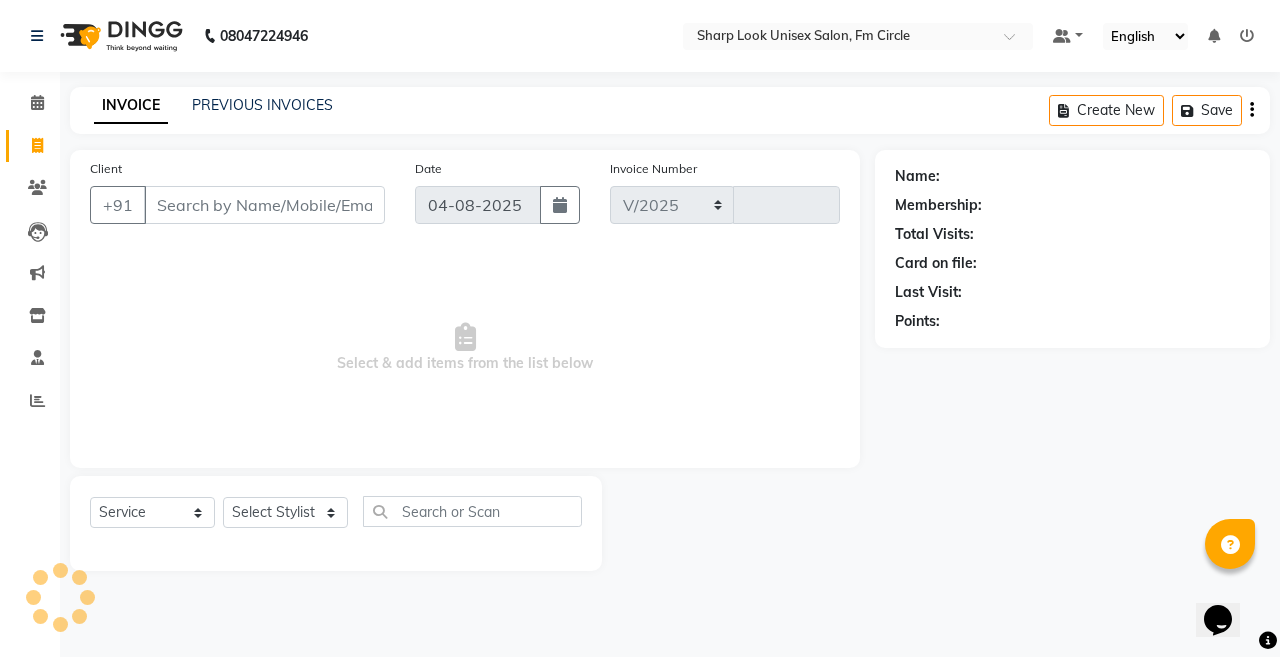 select on "804" 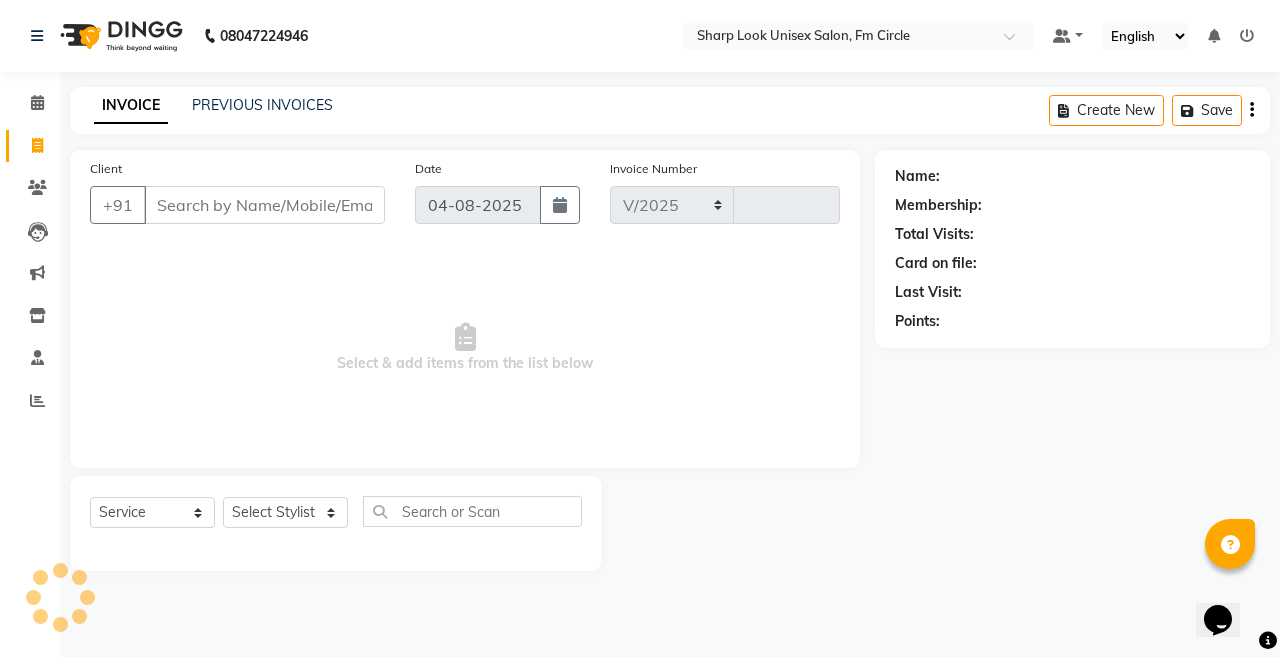 type on "2019" 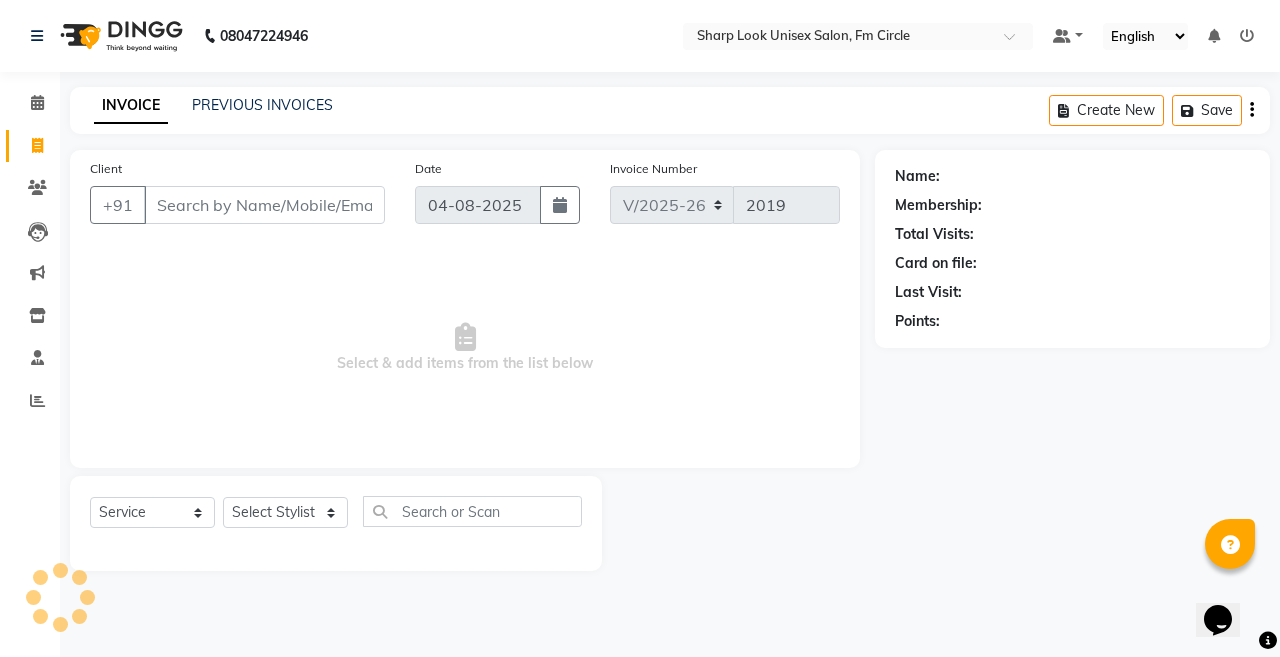 click on "Client" at bounding box center [264, 205] 